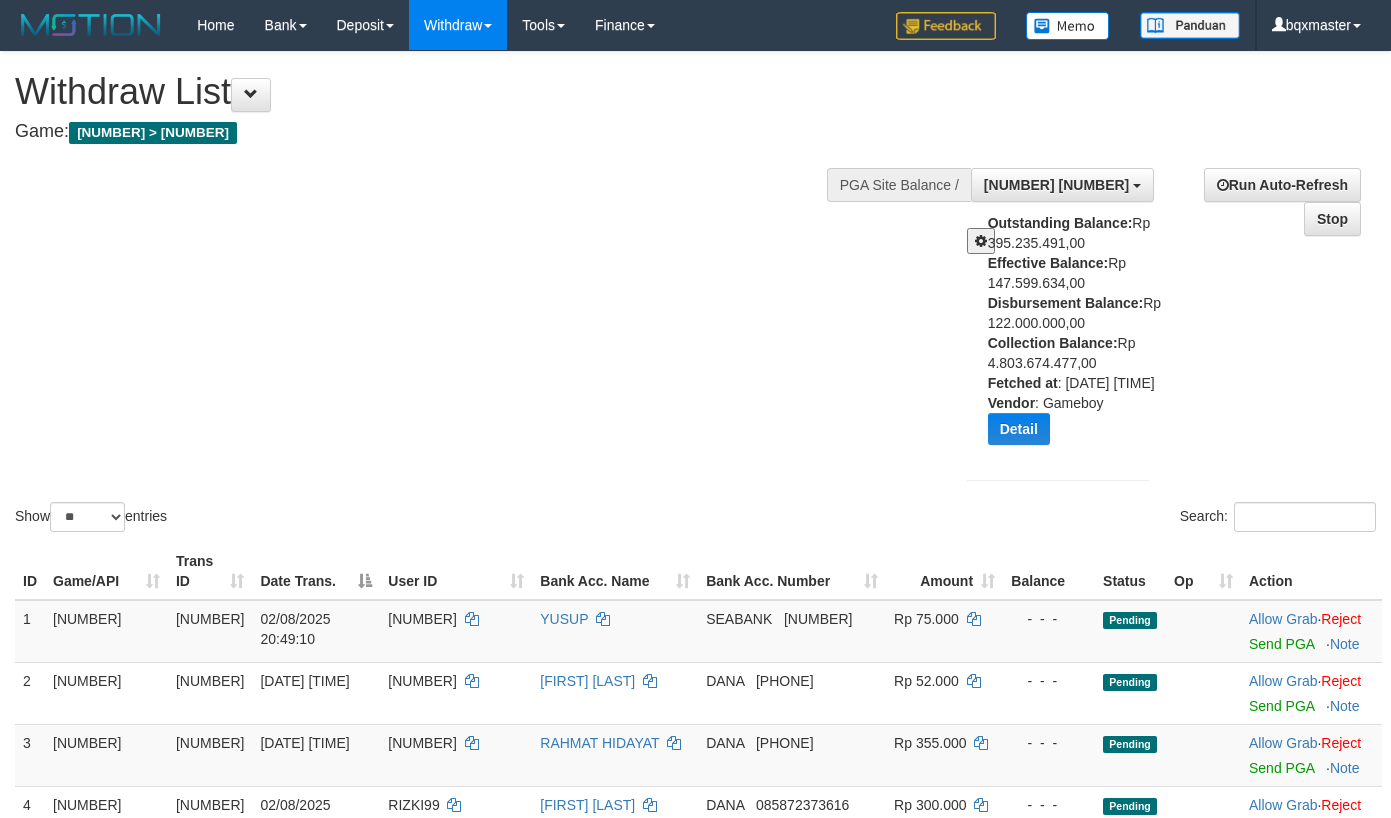 select on "**" 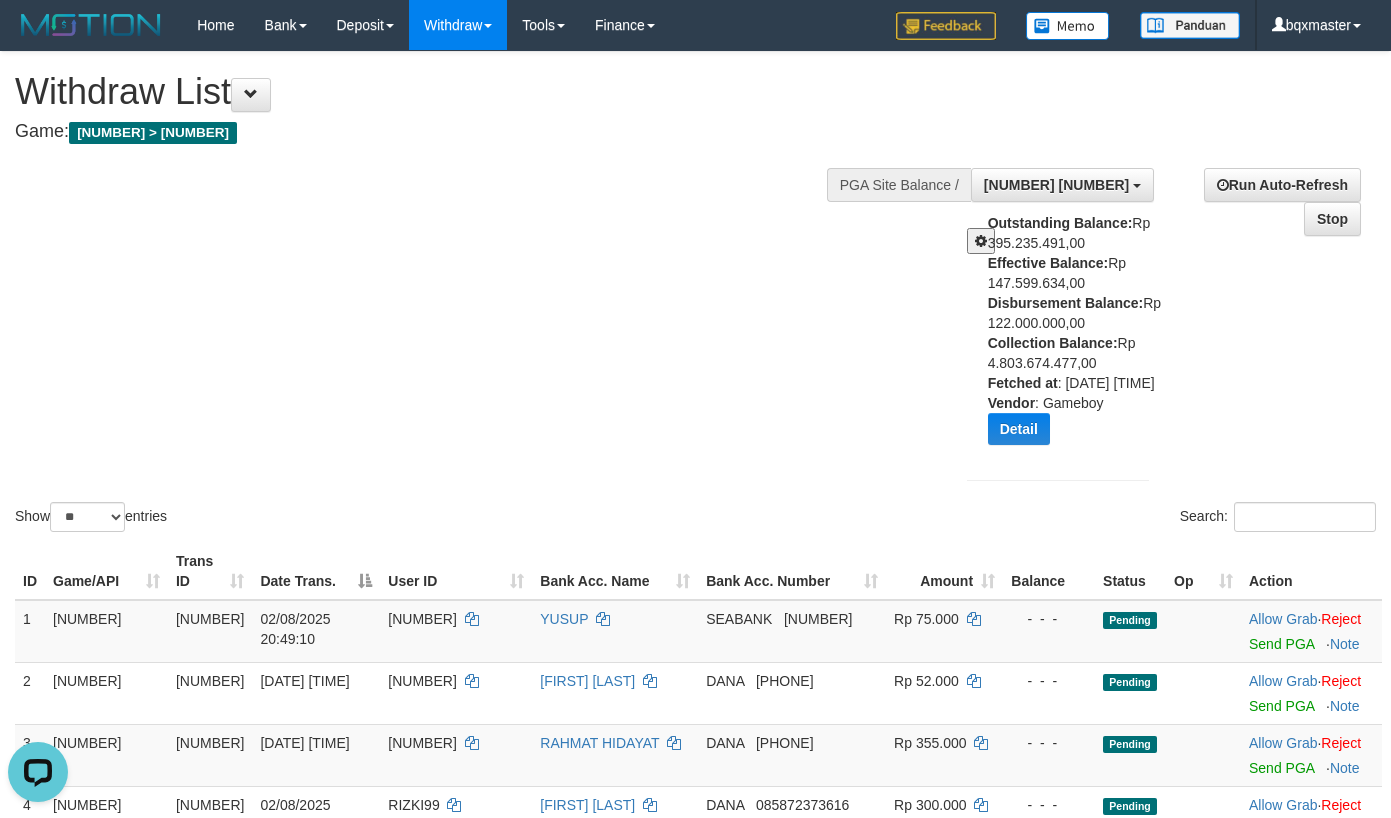 scroll, scrollTop: 0, scrollLeft: 0, axis: both 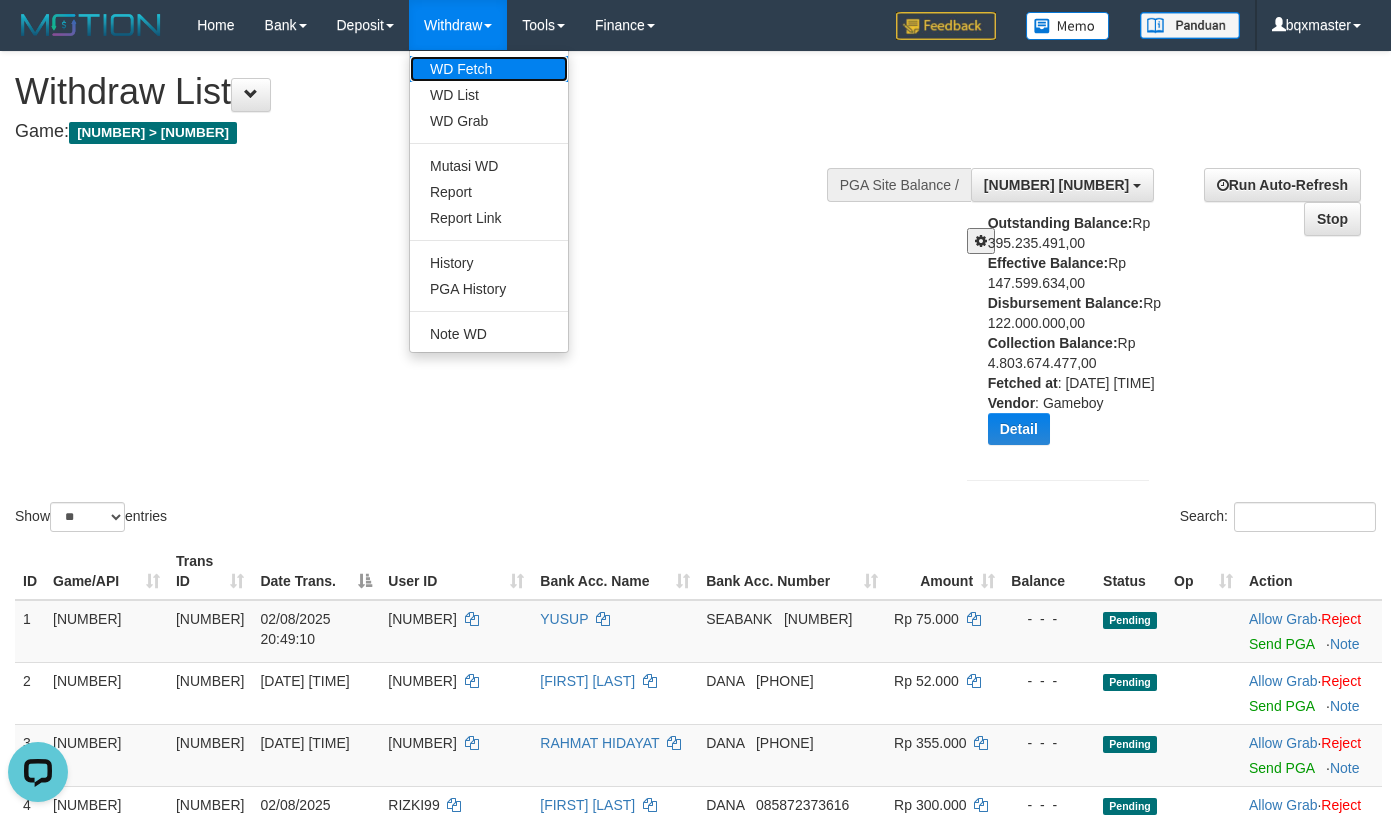 click on "WD Fetch" at bounding box center [489, 69] 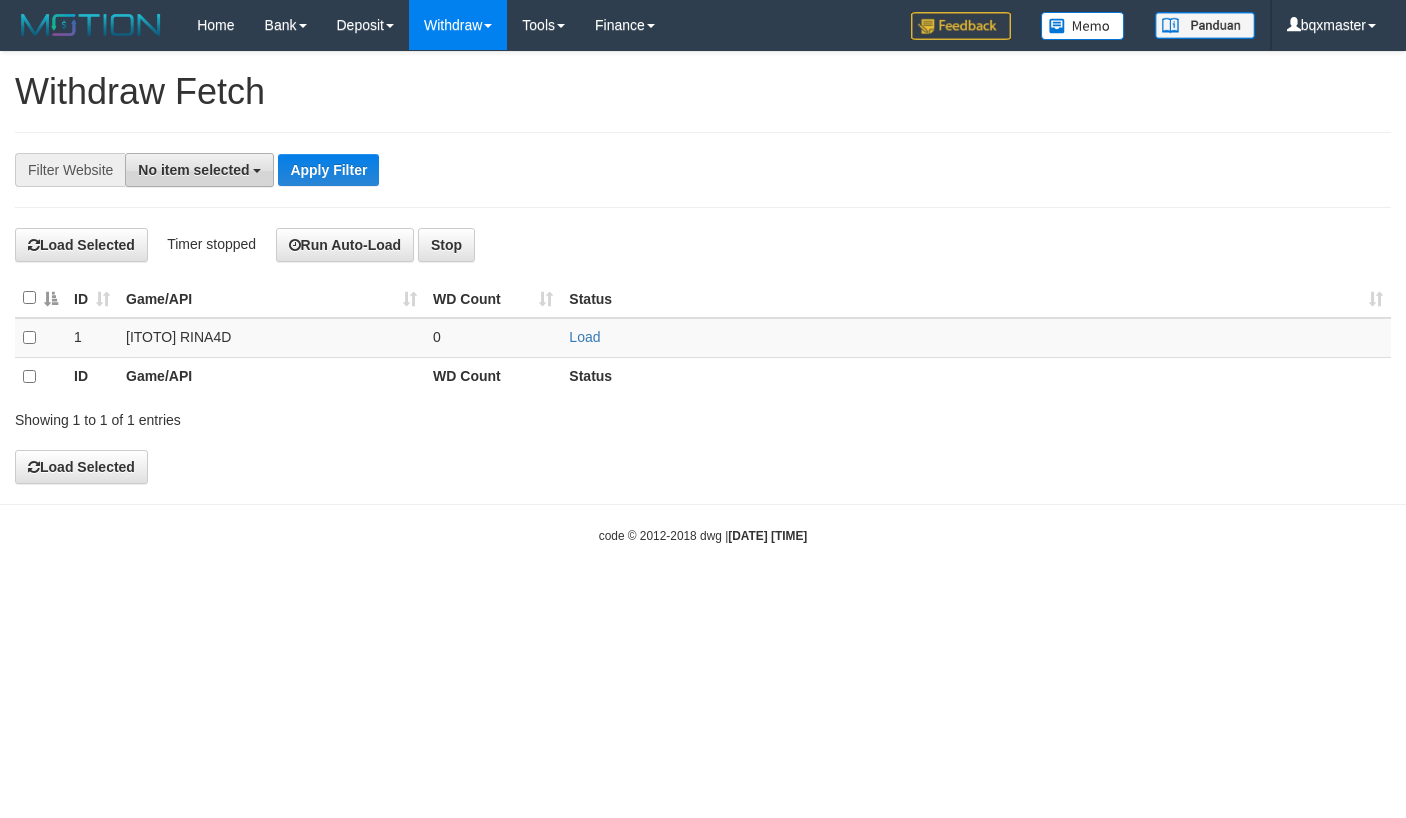 scroll, scrollTop: 0, scrollLeft: 0, axis: both 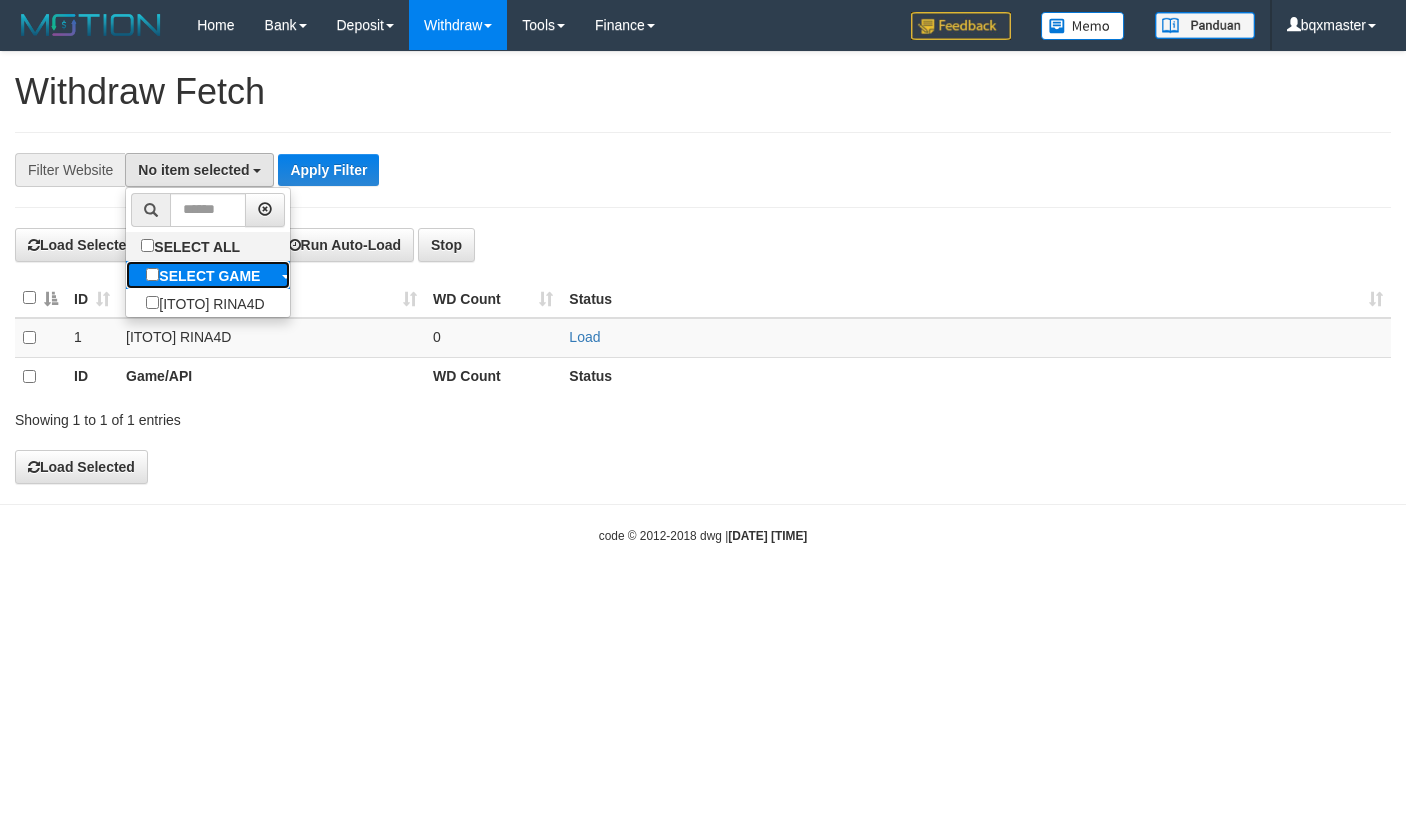 click on "SELECT GAME" at bounding box center [203, 275] 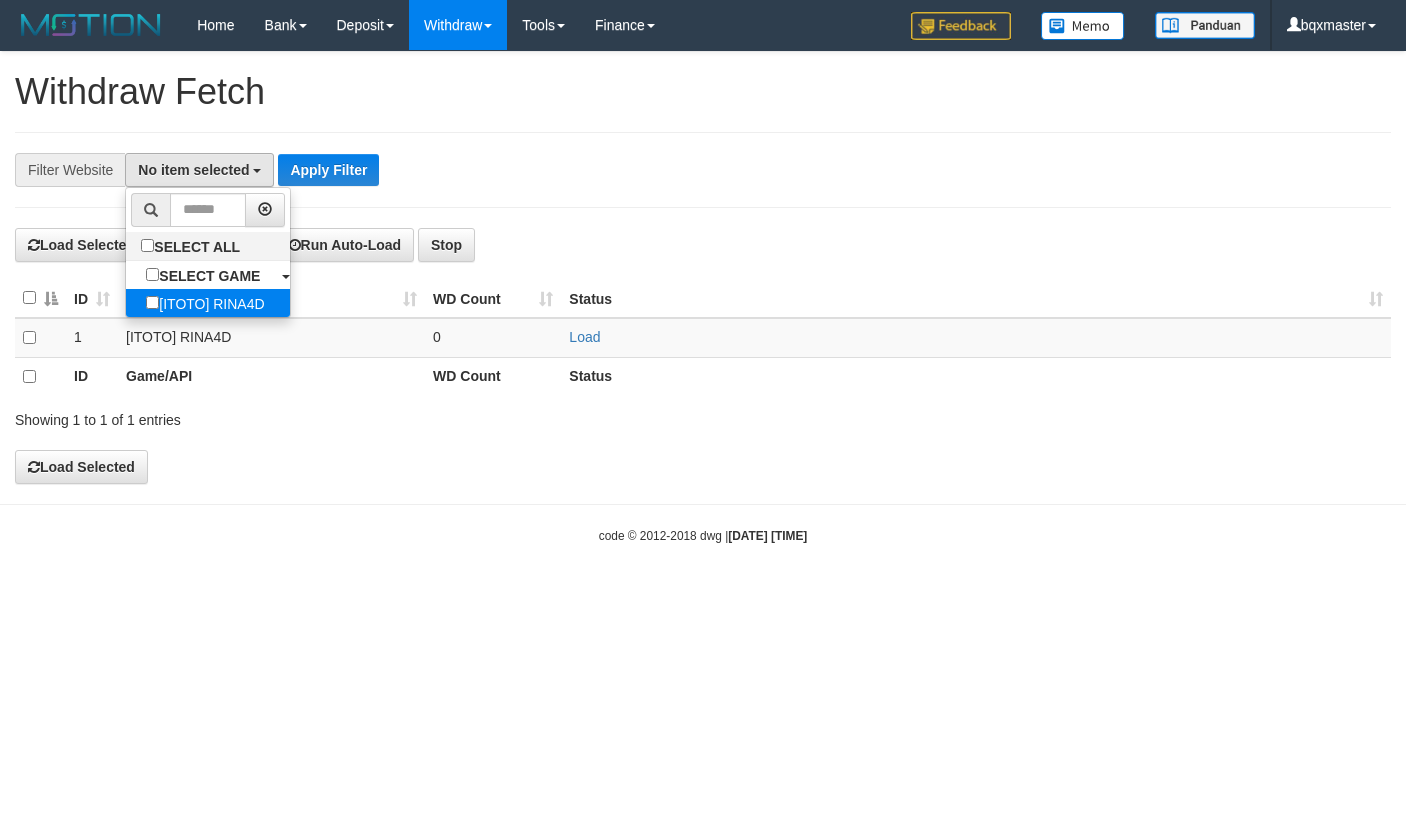 select on "****" 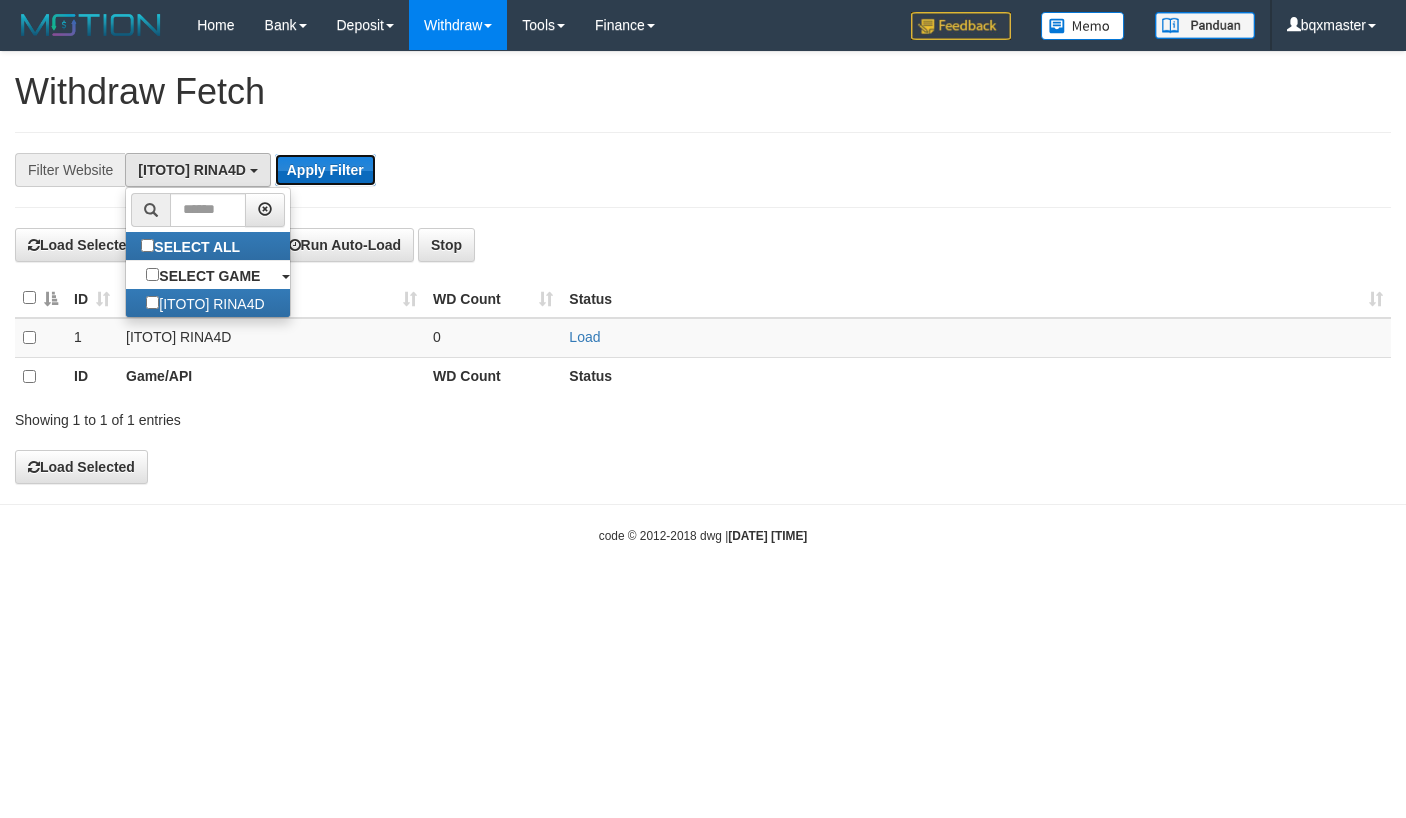 click on "Apply Filter" at bounding box center (325, 170) 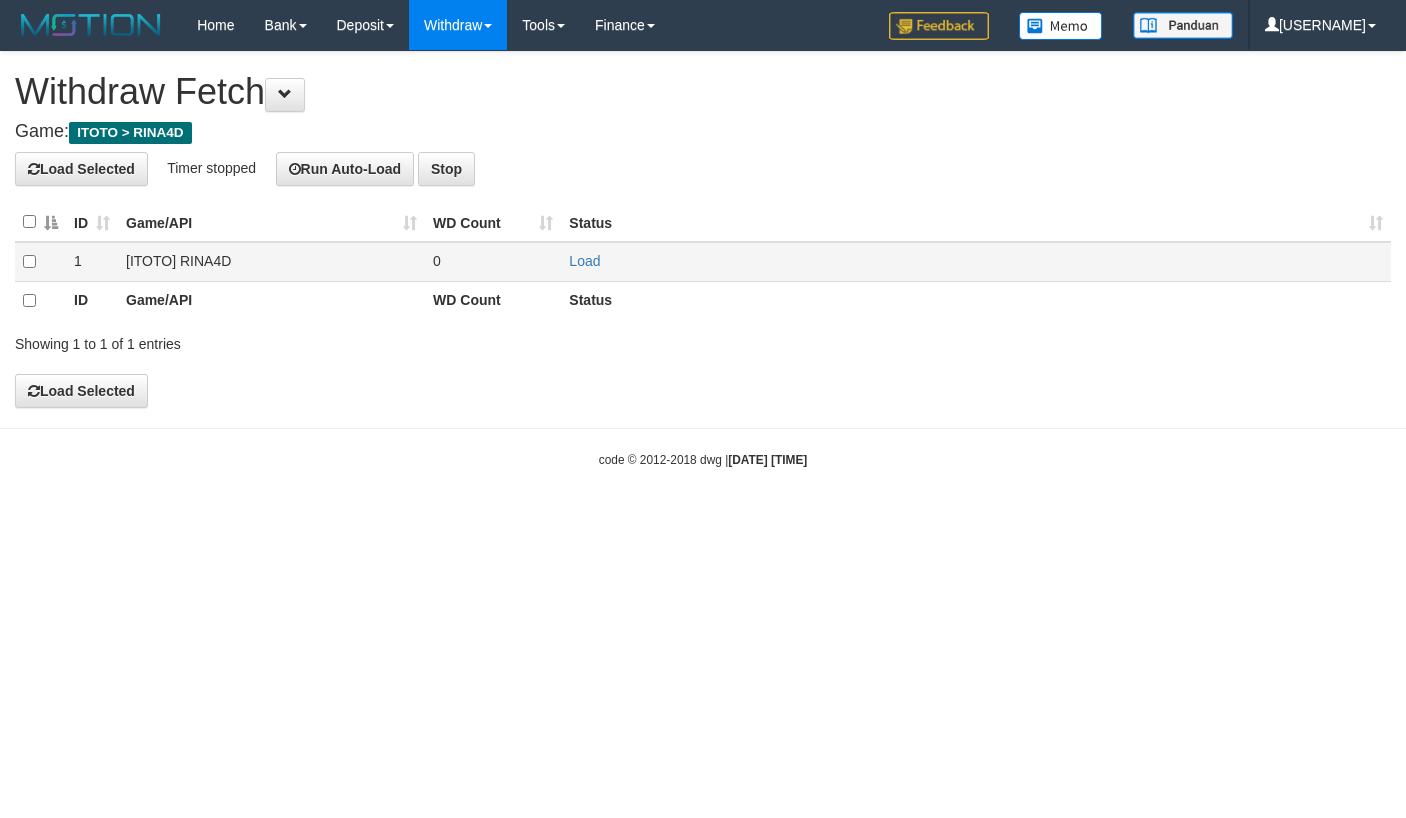 scroll, scrollTop: 0, scrollLeft: 0, axis: both 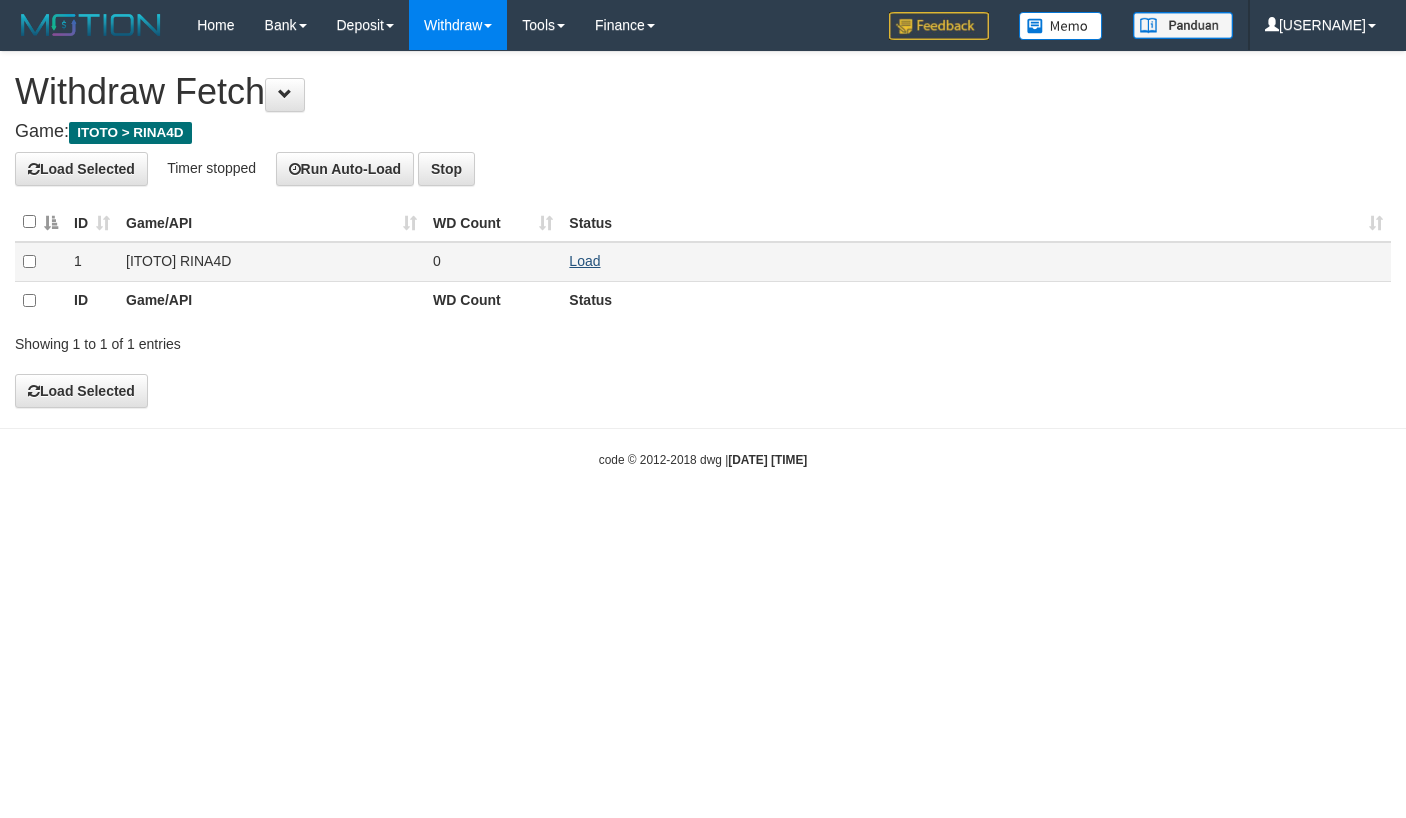 click on "Load" at bounding box center (976, 262) 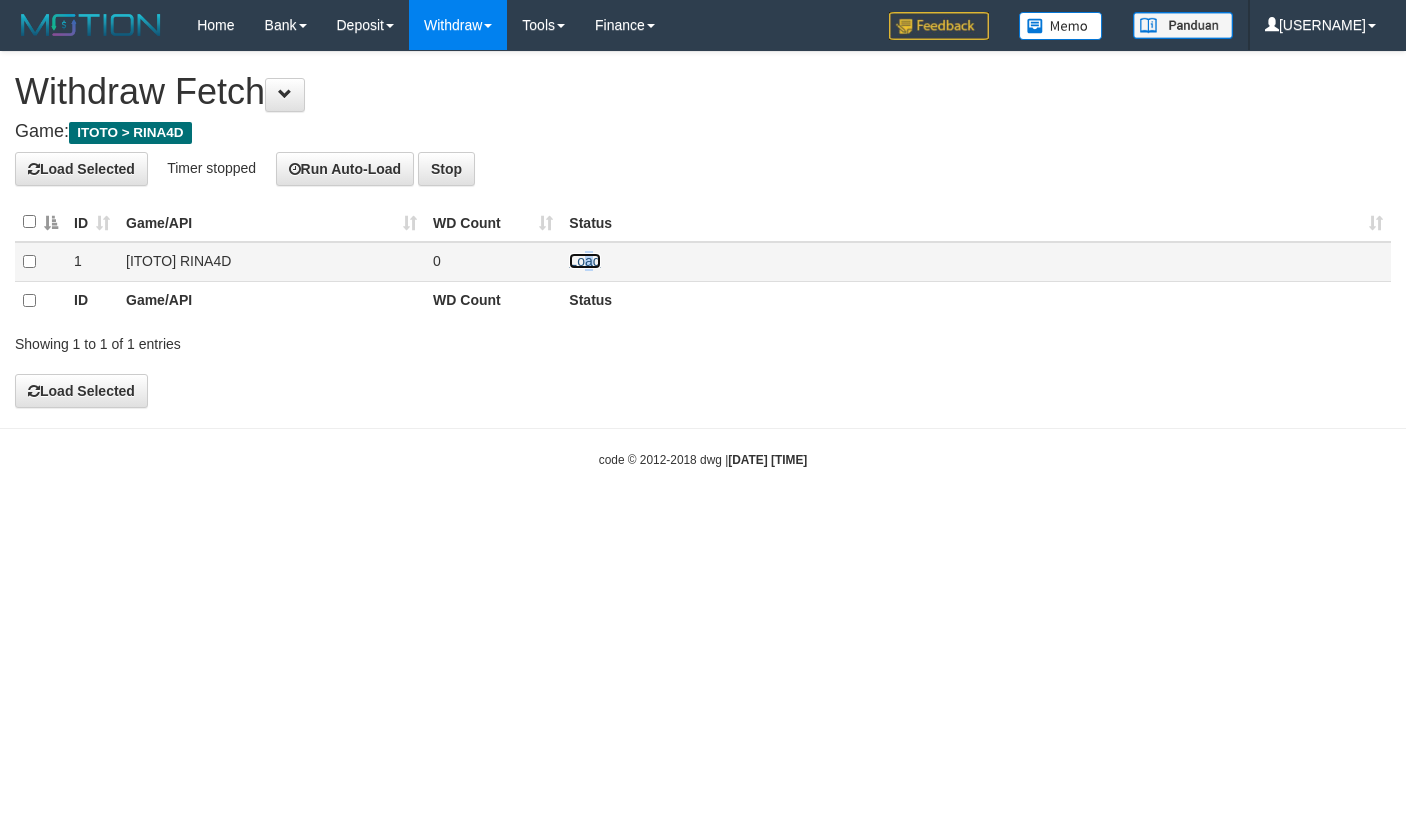 click on "Load" at bounding box center [584, 261] 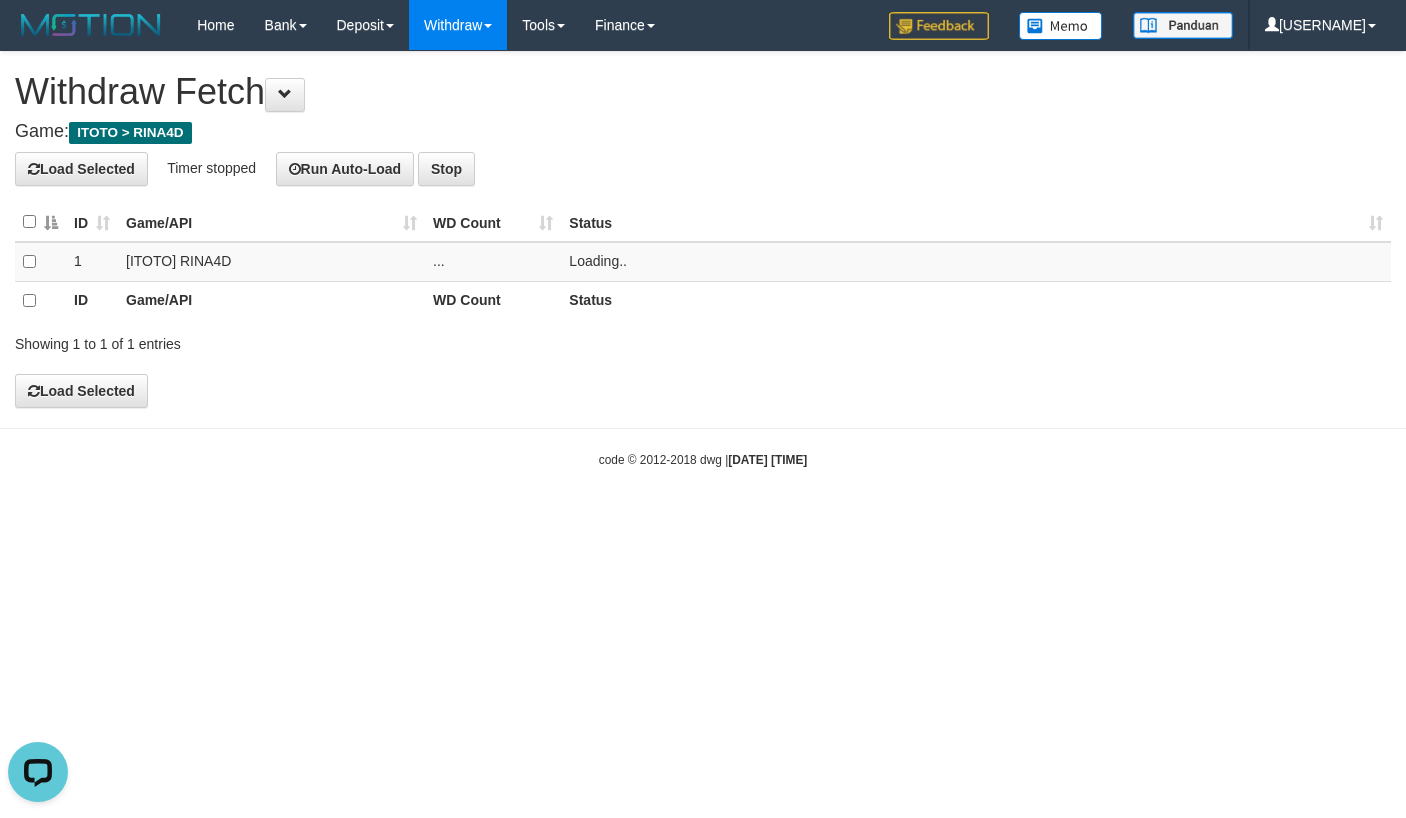 scroll, scrollTop: 0, scrollLeft: 0, axis: both 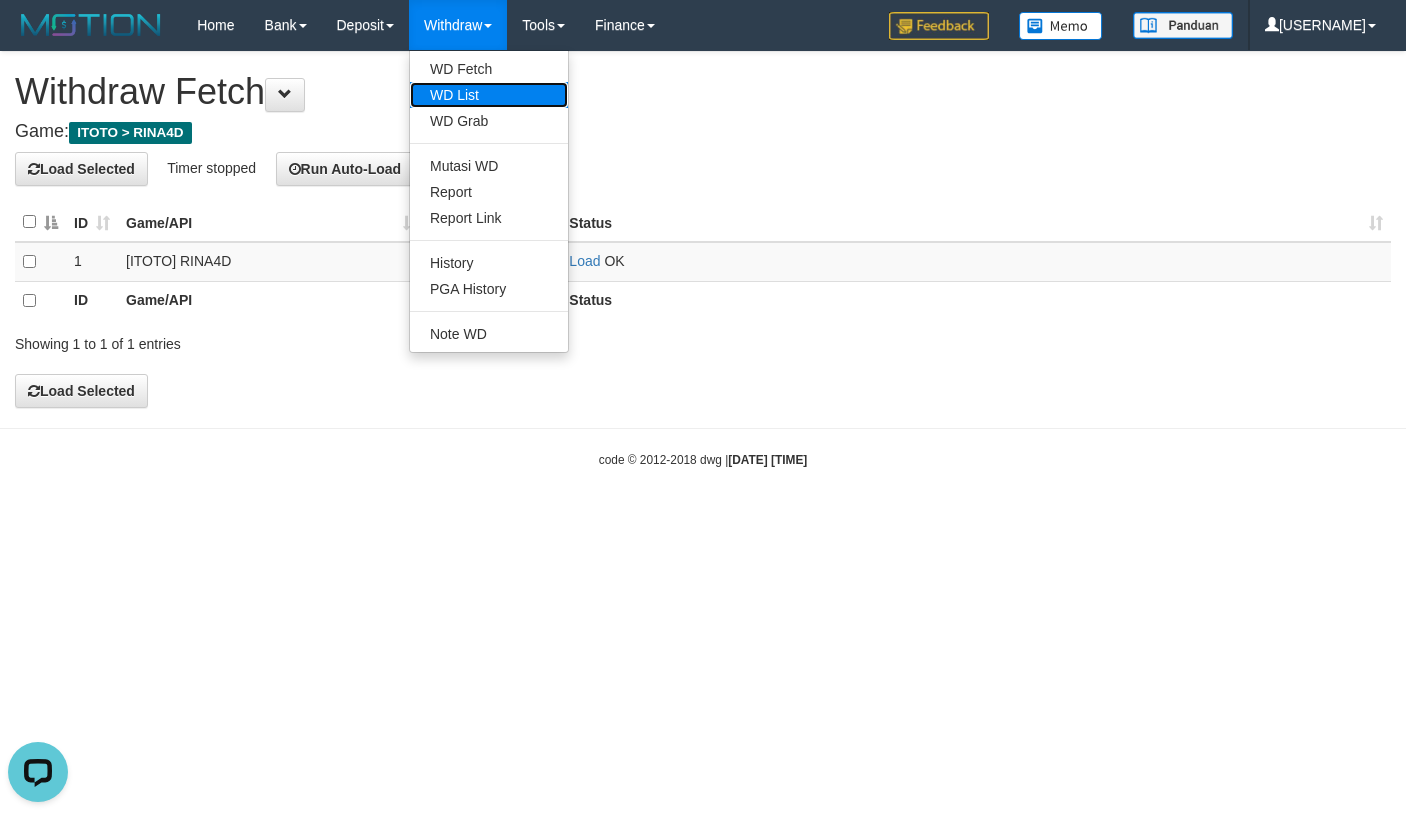 click on "WD List" at bounding box center (489, 95) 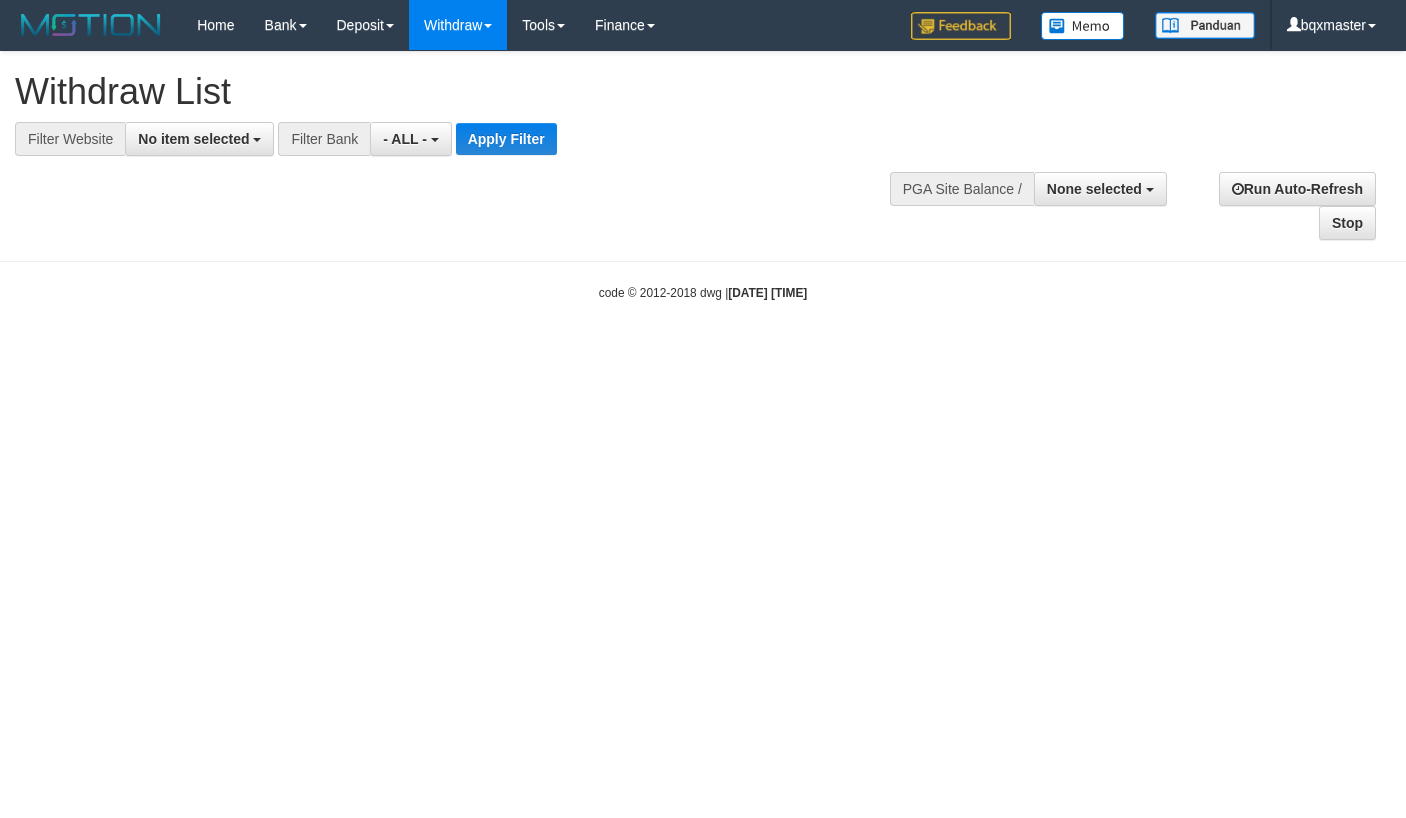 select 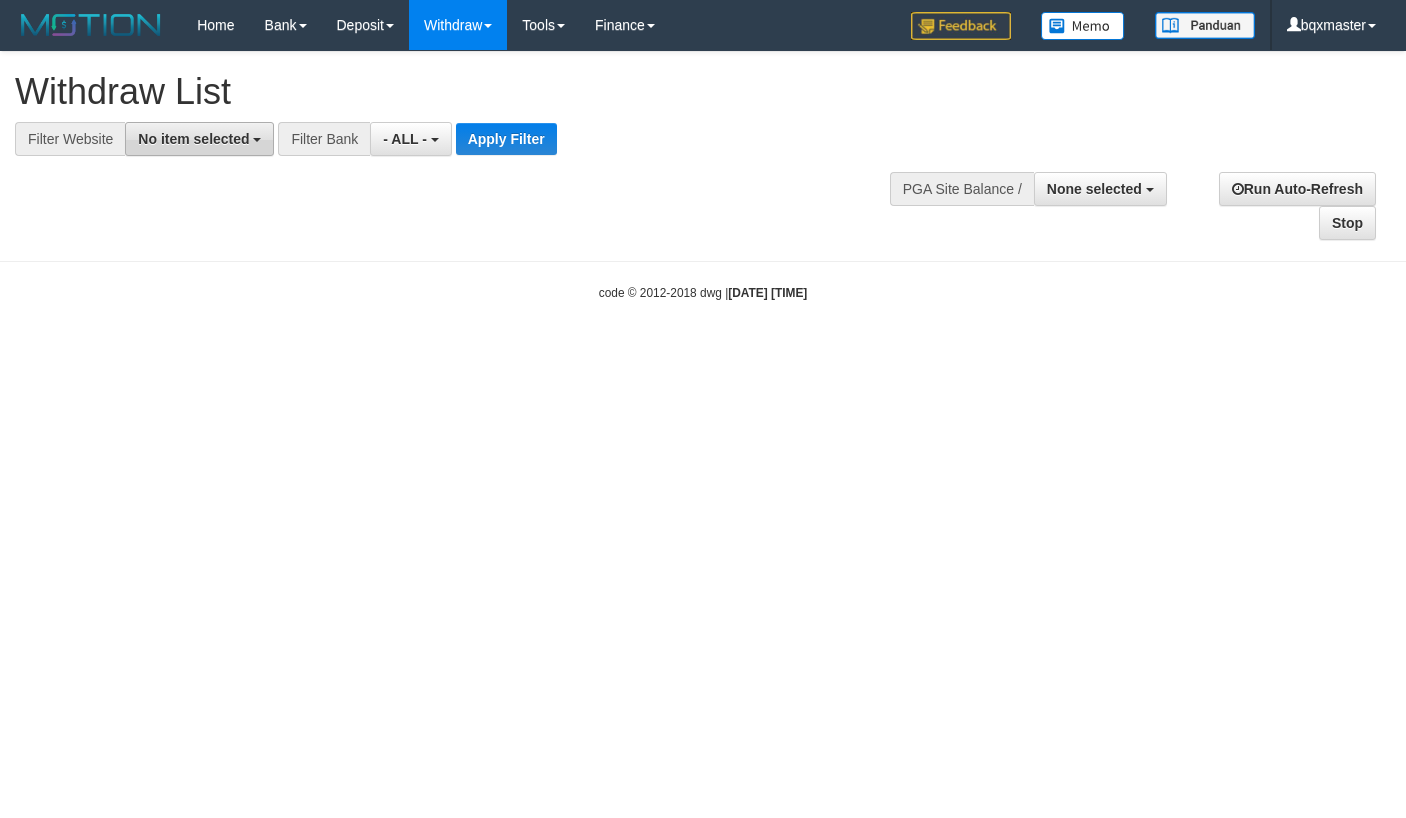 scroll, scrollTop: 0, scrollLeft: 0, axis: both 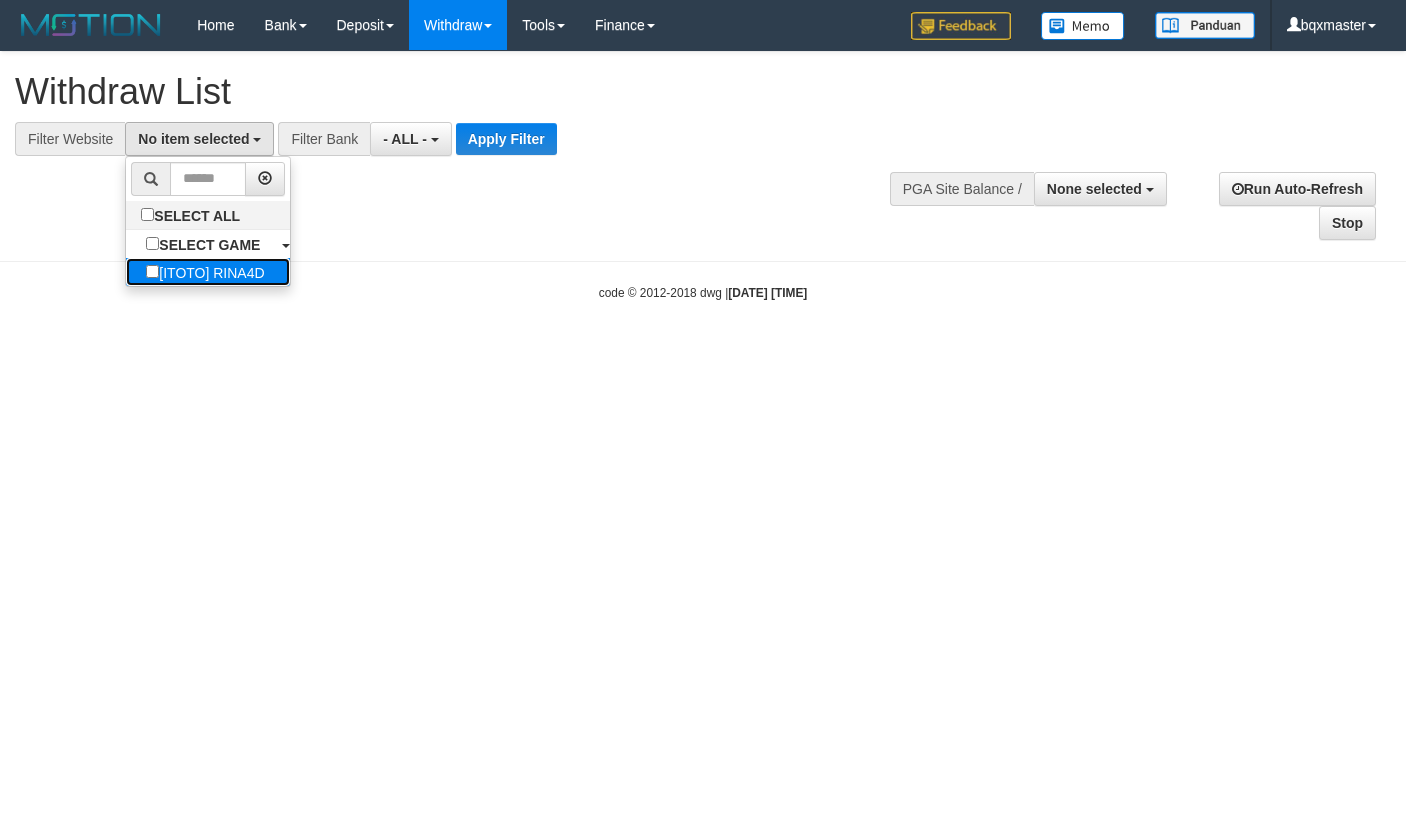 click on "[FIRST] [LAST]" at bounding box center (205, 272) 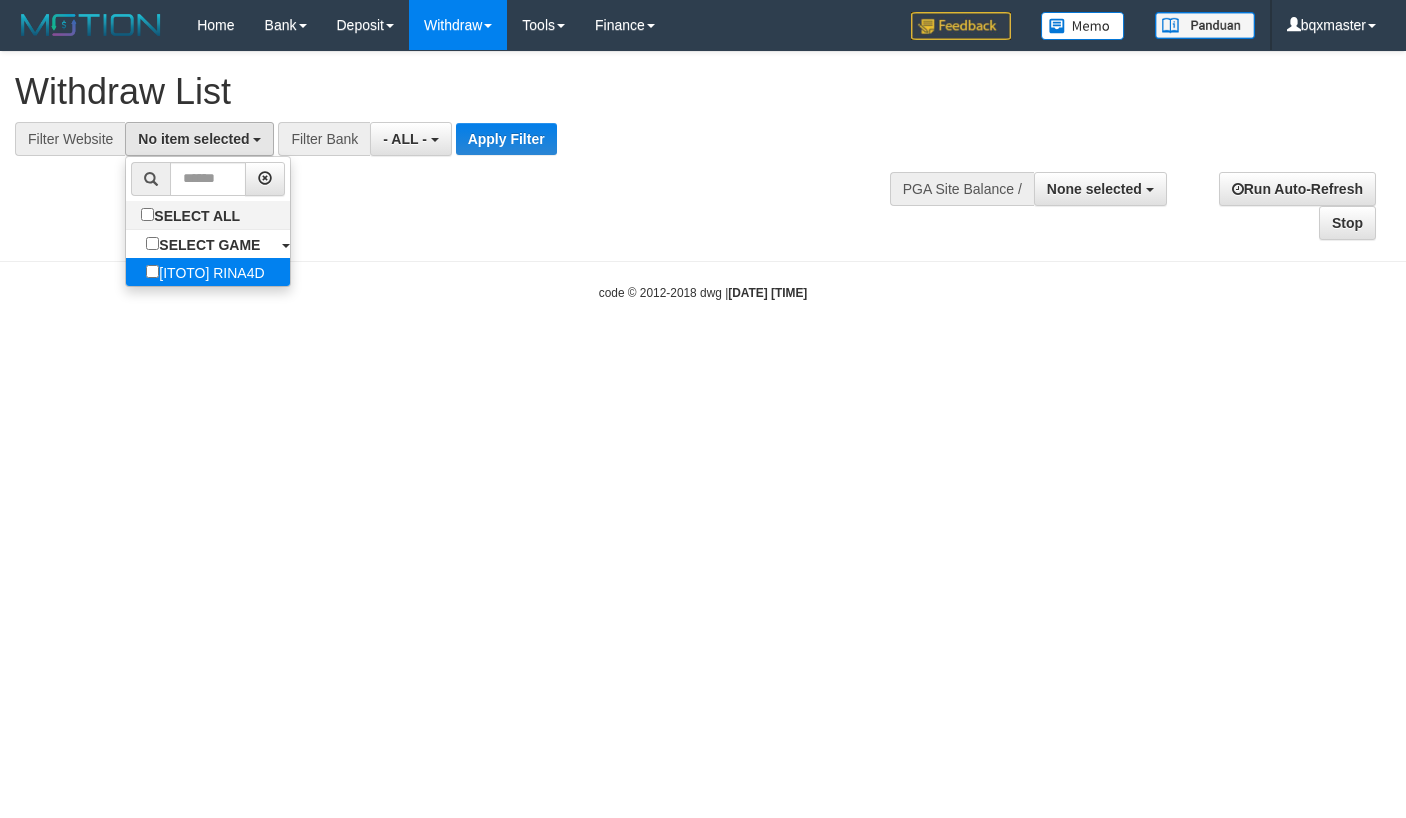 select on "****" 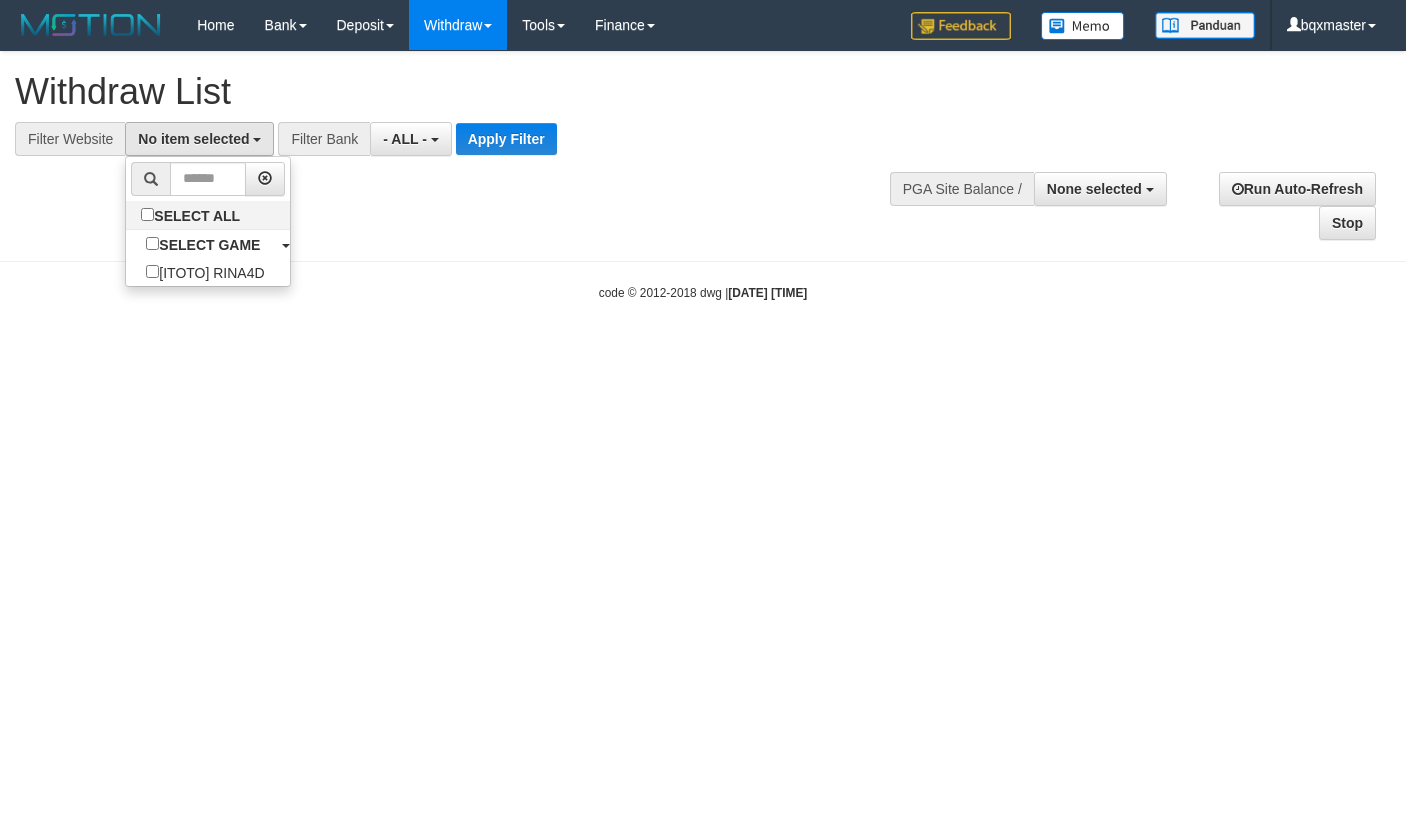 scroll, scrollTop: 18, scrollLeft: 0, axis: vertical 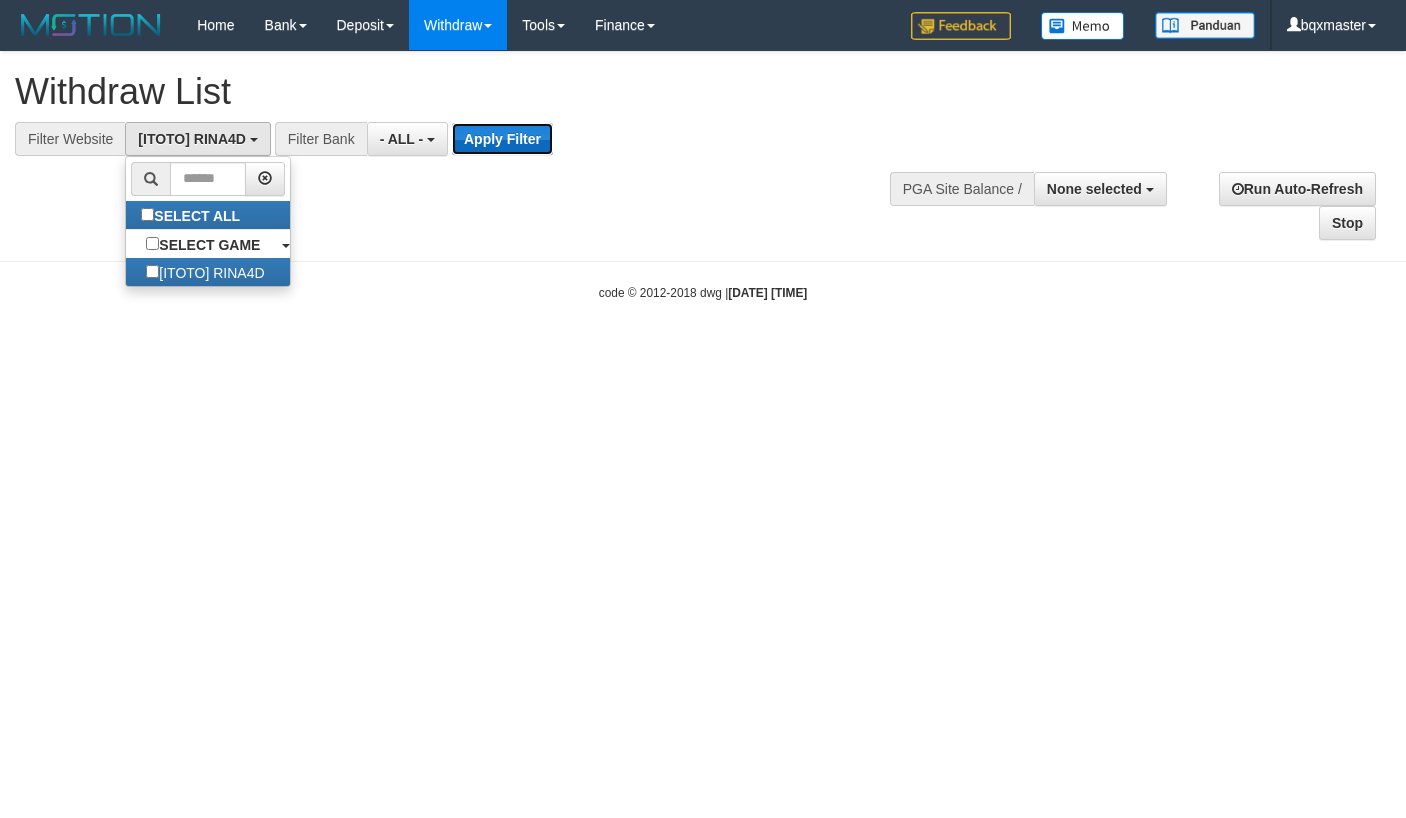 click on "Apply Filter" at bounding box center [502, 139] 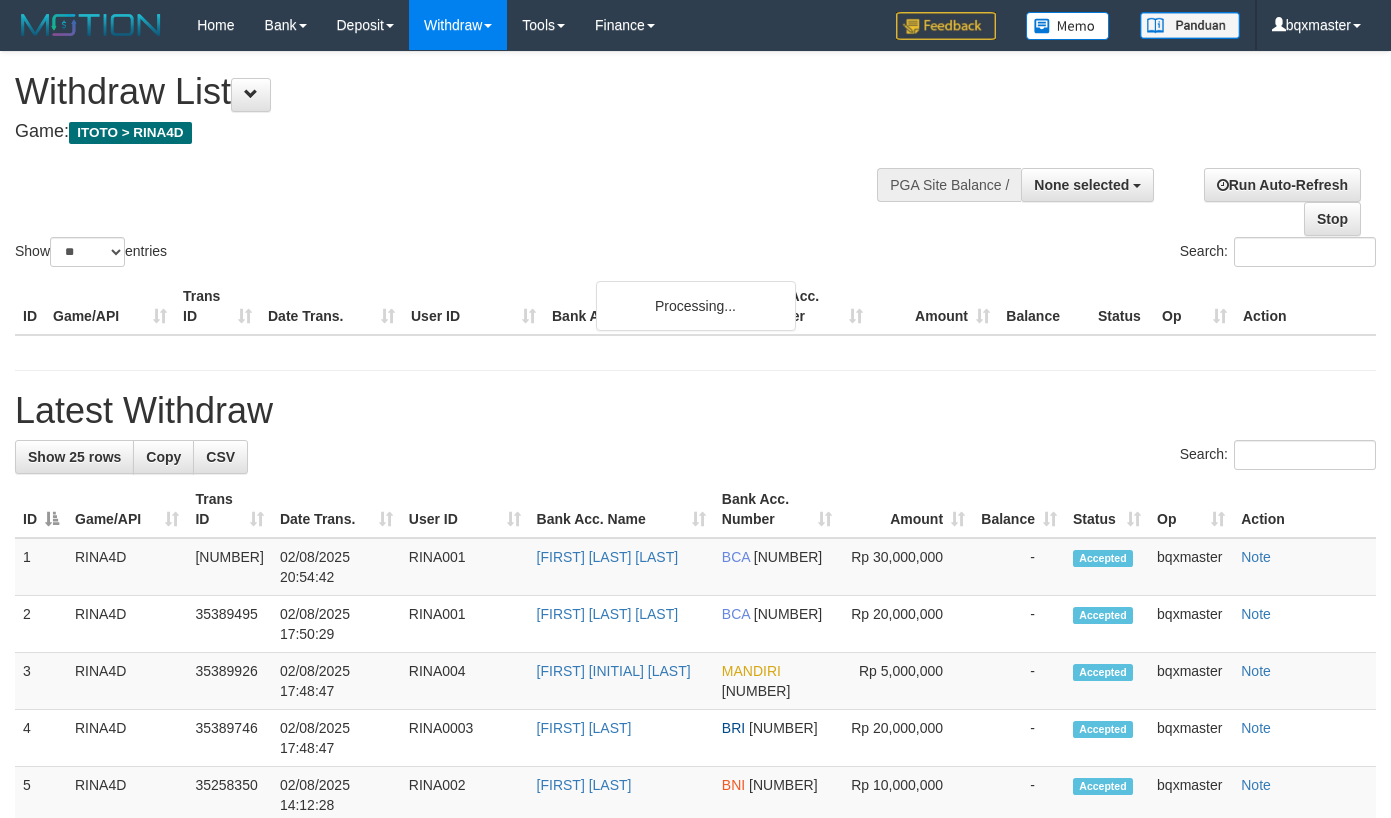select 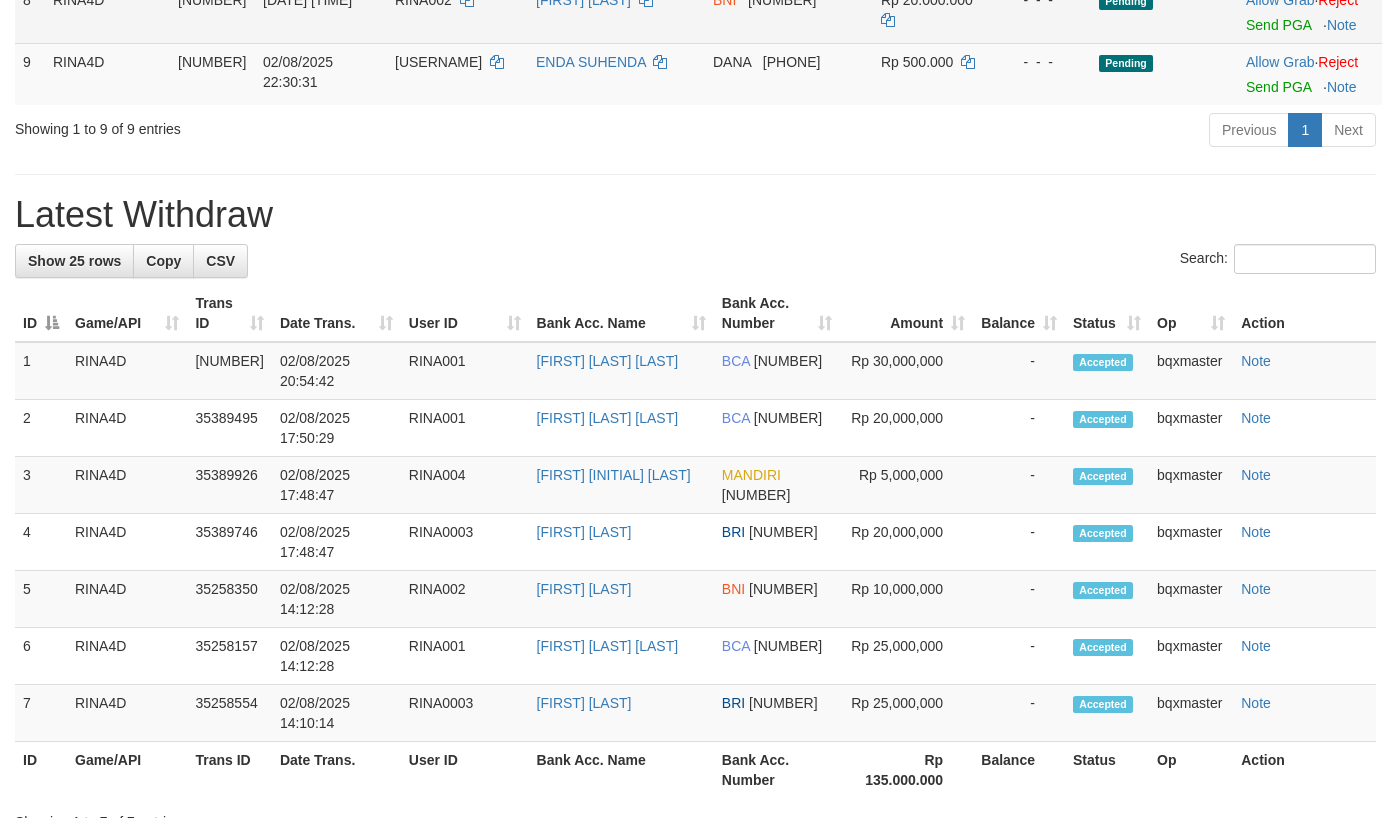 scroll, scrollTop: 536, scrollLeft: 0, axis: vertical 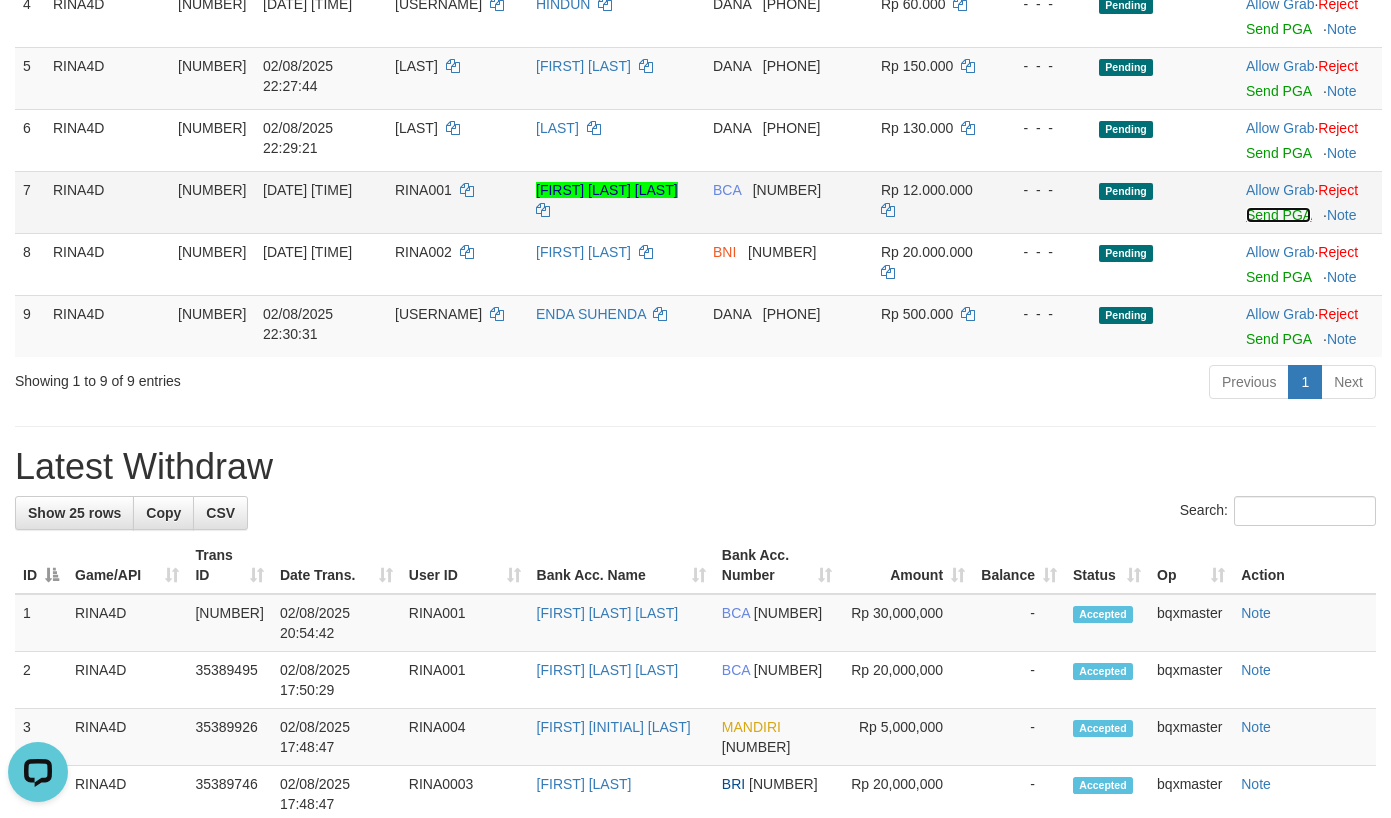 click on "Send PGA" at bounding box center (1278, 215) 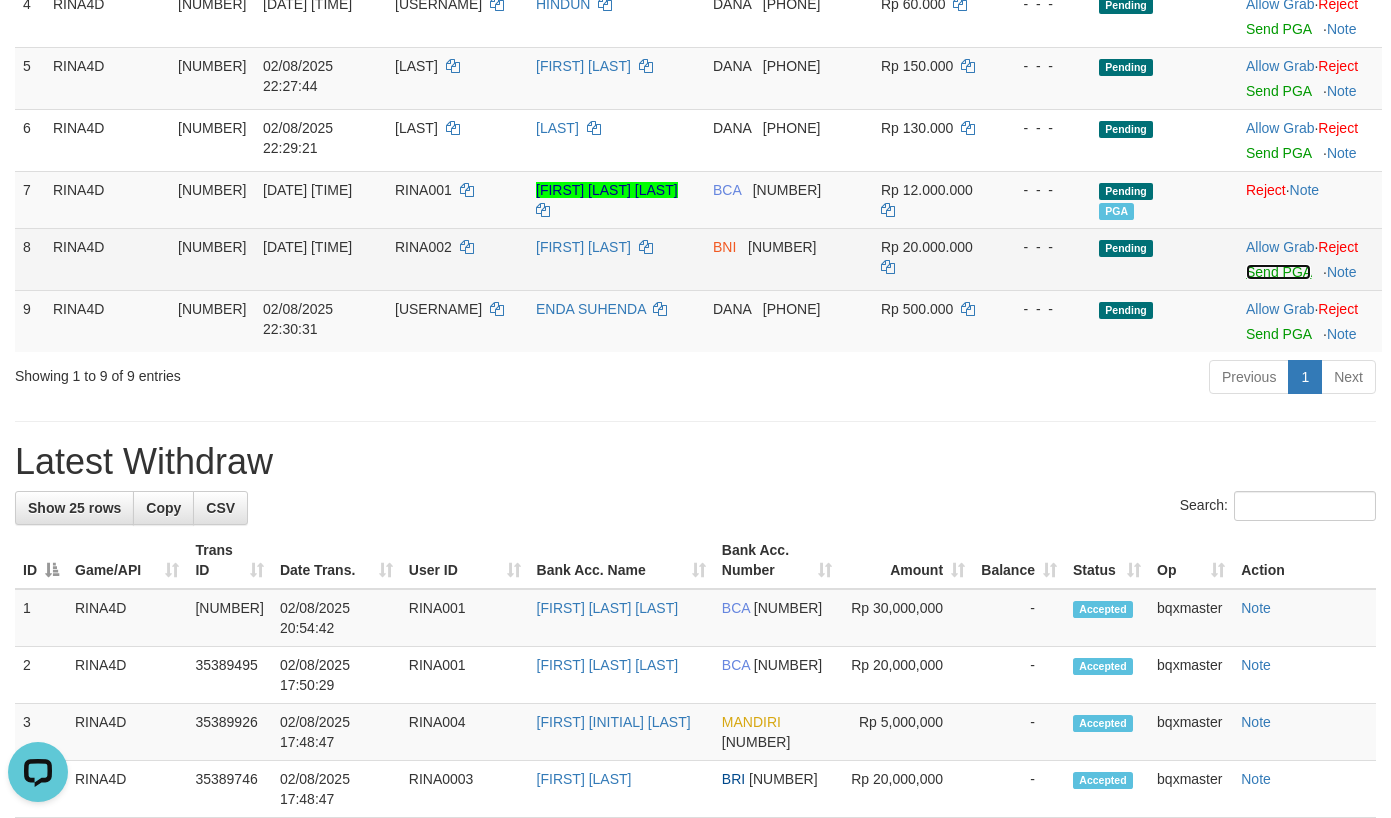 click on "Send PGA" at bounding box center (1278, 272) 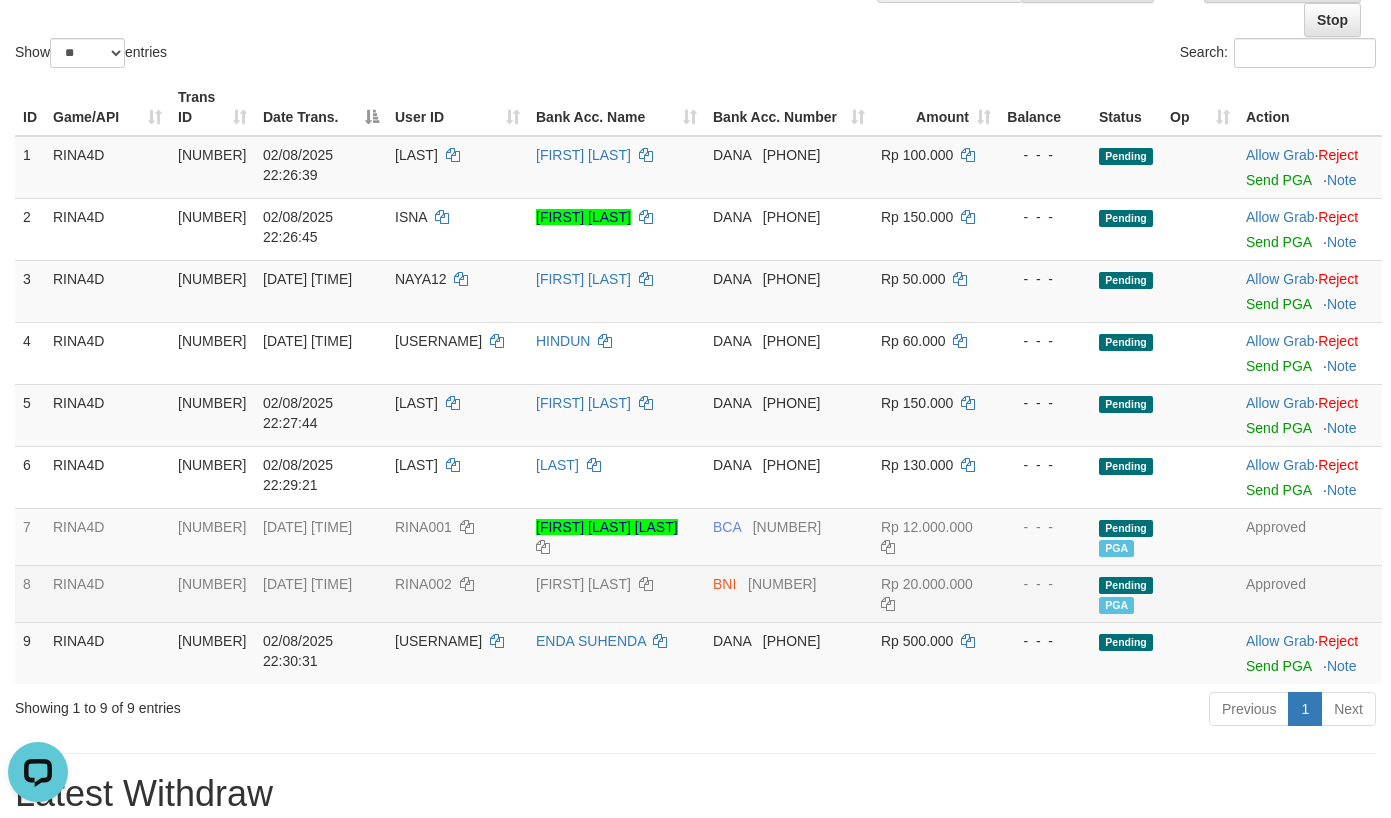 scroll, scrollTop: 0, scrollLeft: 0, axis: both 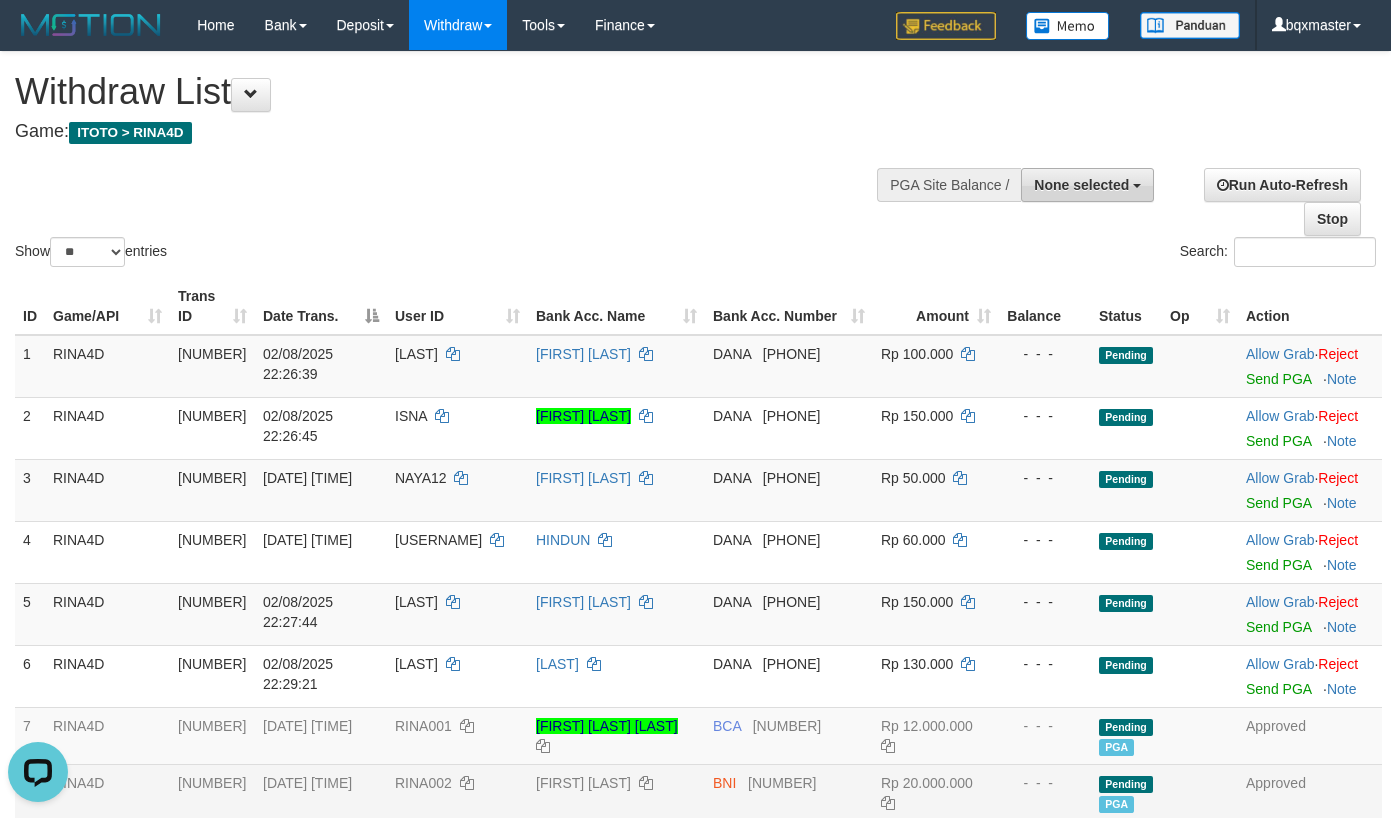click on "None selected" at bounding box center (1081, 185) 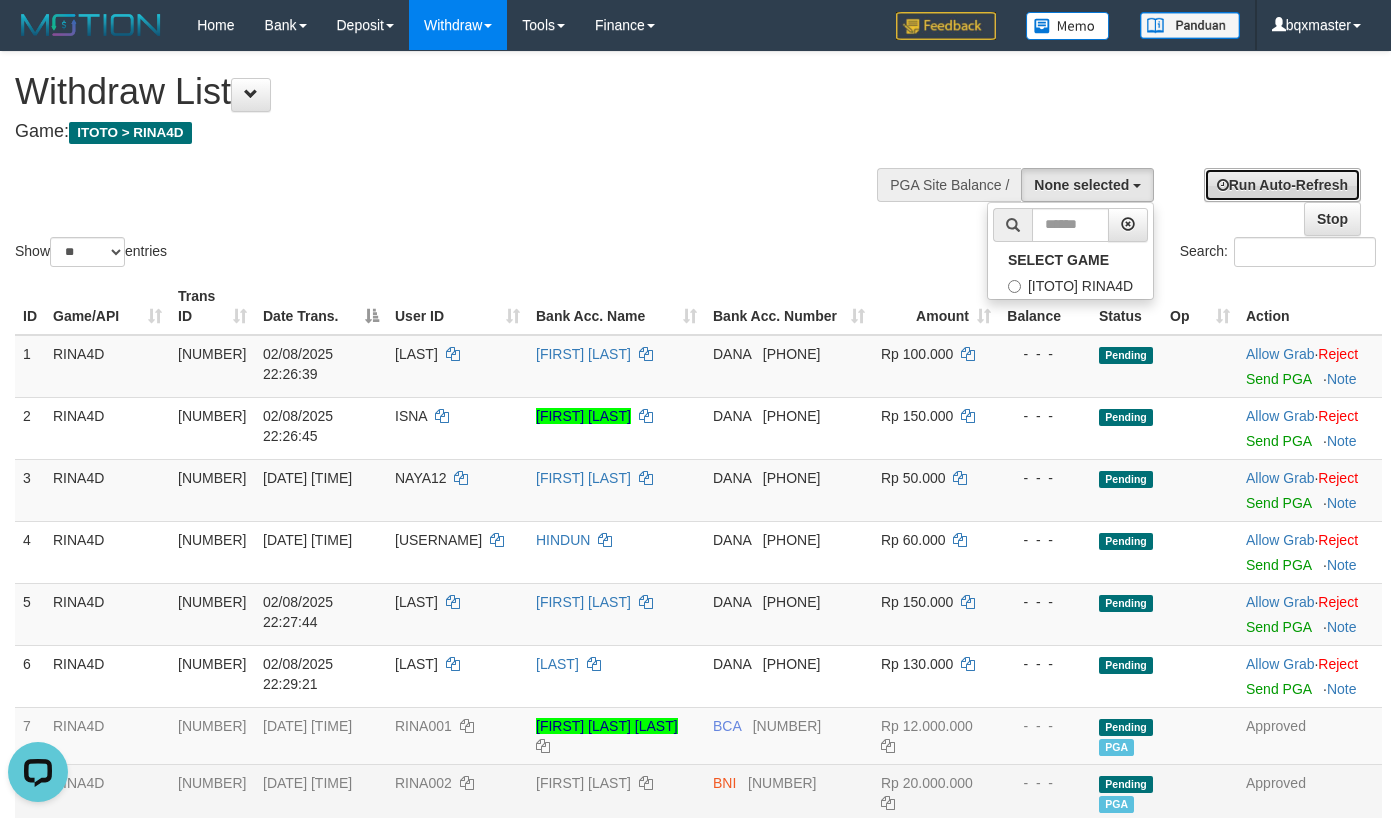 click on "Run Auto-Refresh" at bounding box center (1282, 185) 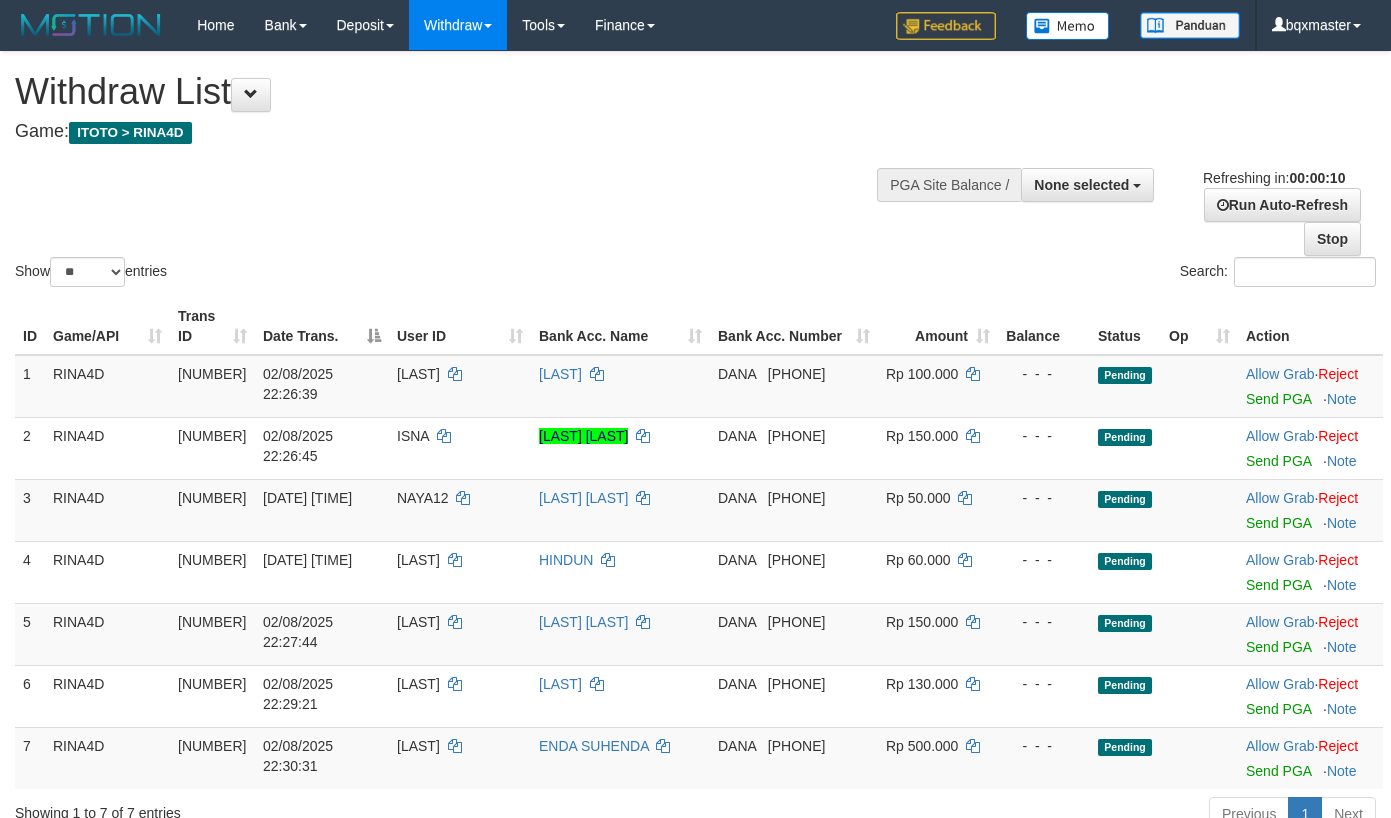 select 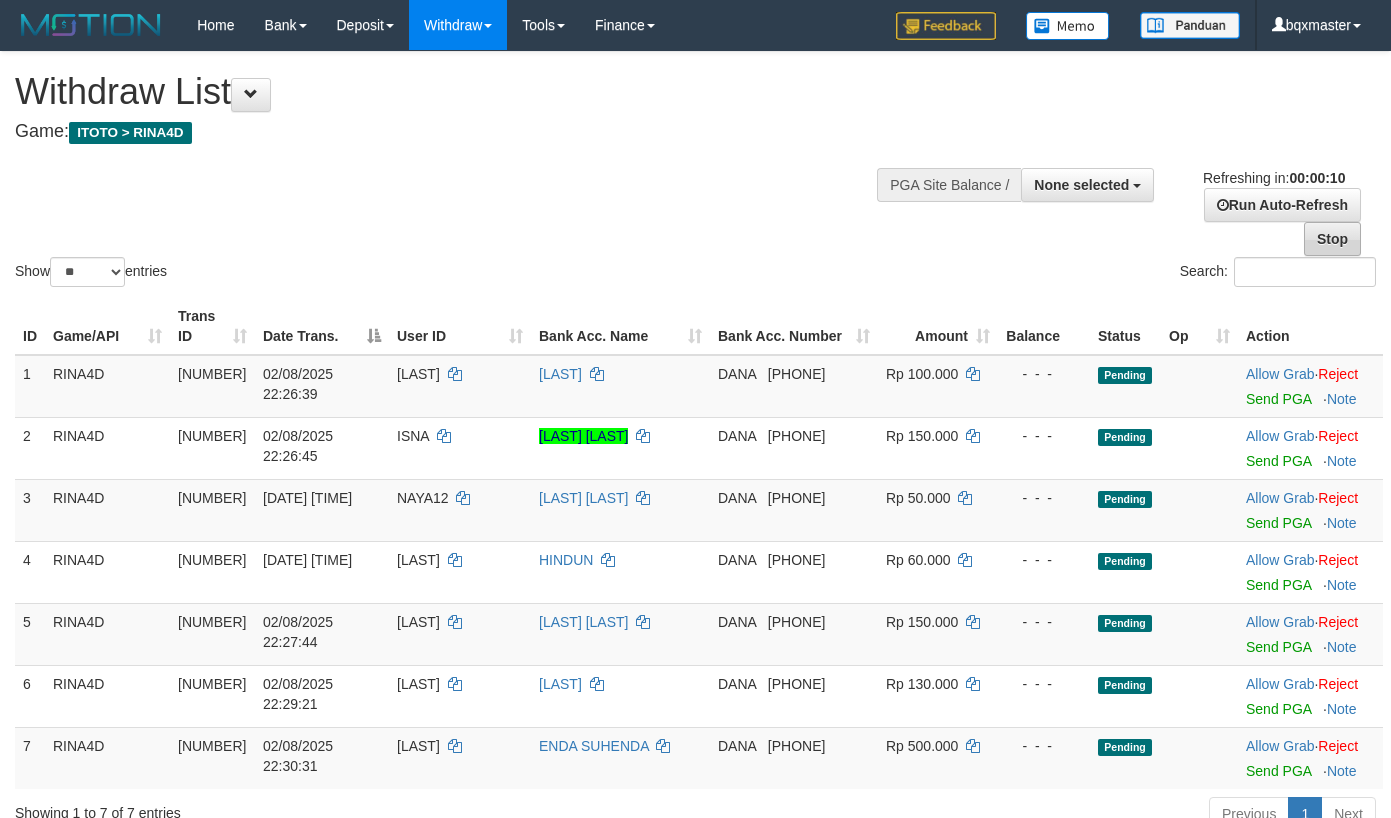 scroll, scrollTop: 0, scrollLeft: 0, axis: both 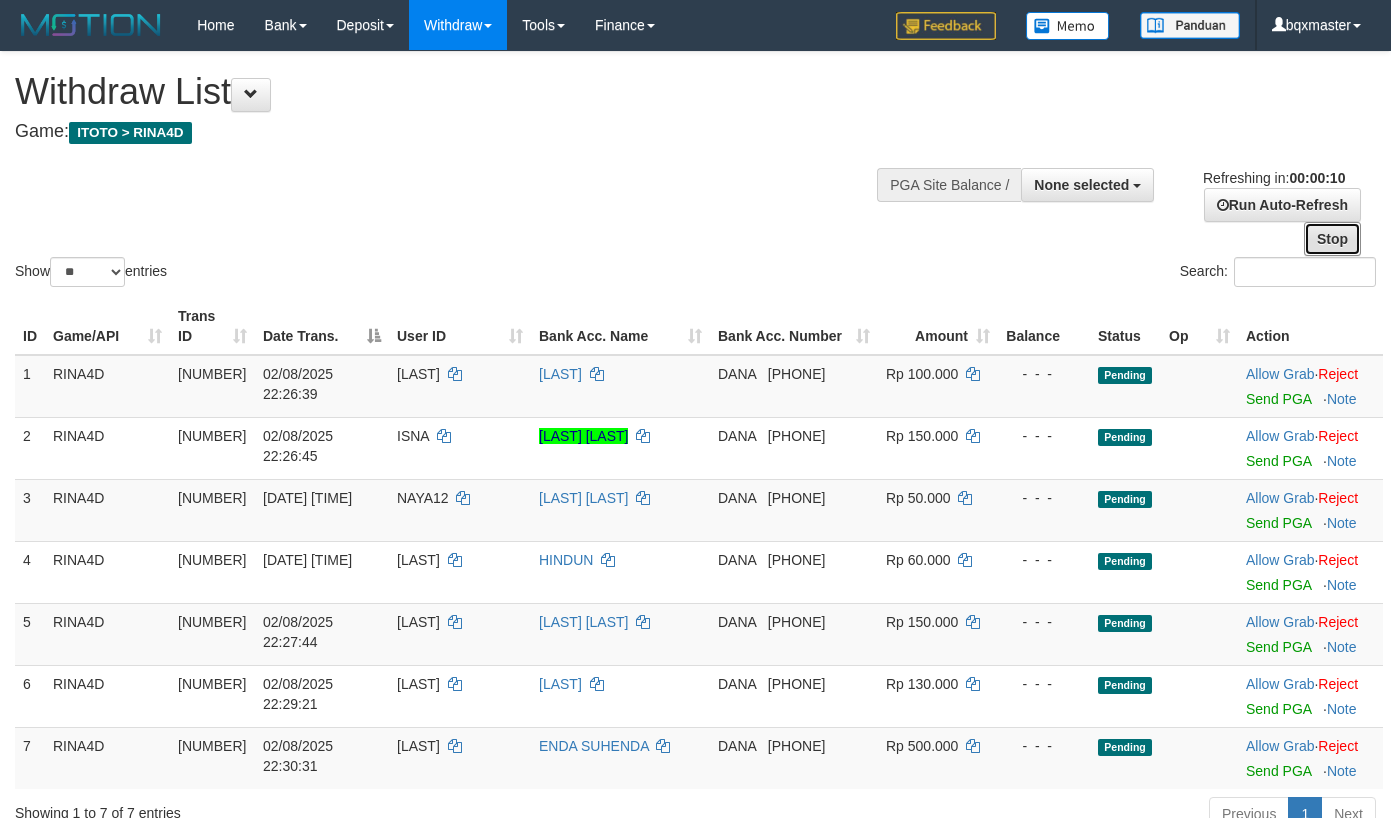 drag, startPoint x: 1340, startPoint y: 245, endPoint x: 1110, endPoint y: 213, distance: 232.21542 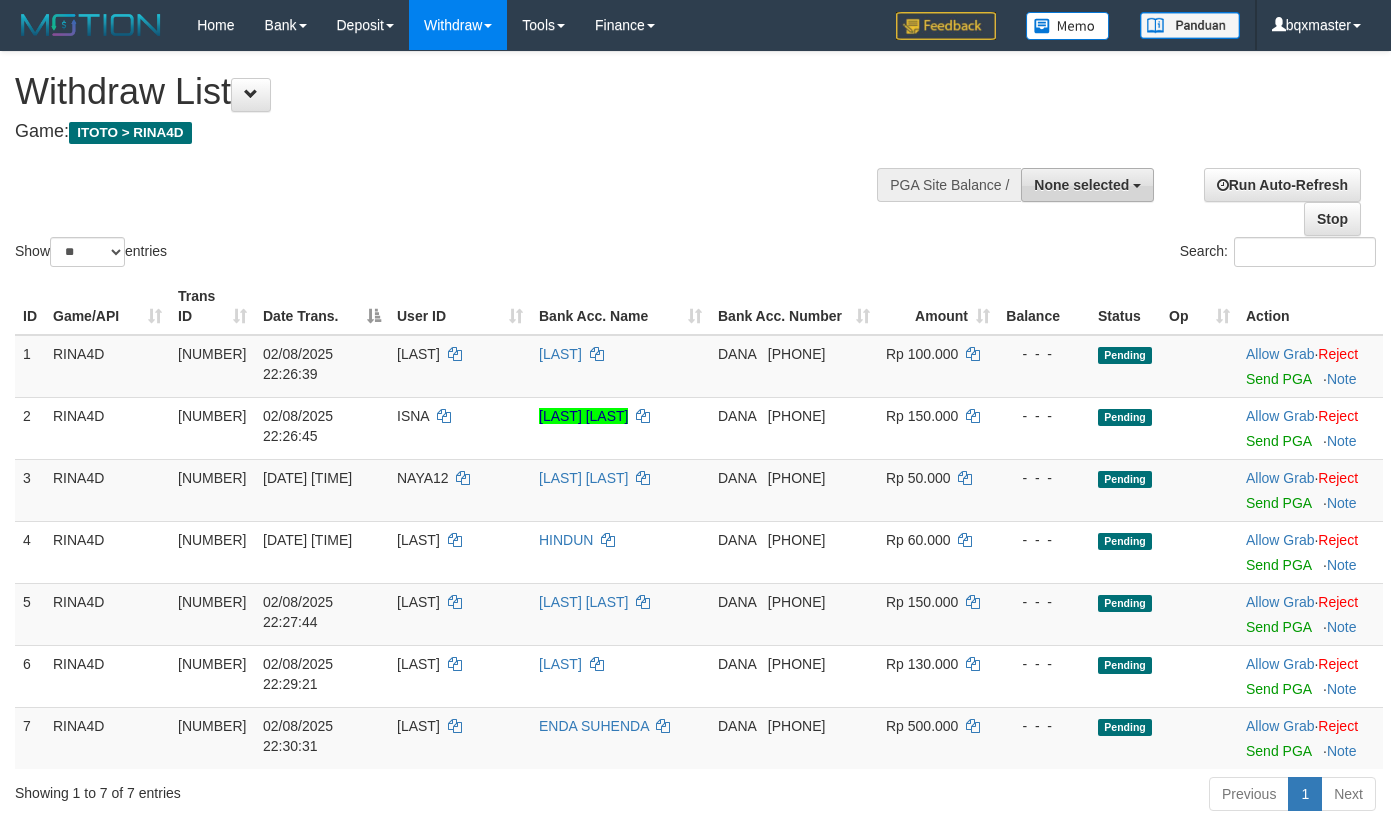 click on "None selected" at bounding box center (1081, 185) 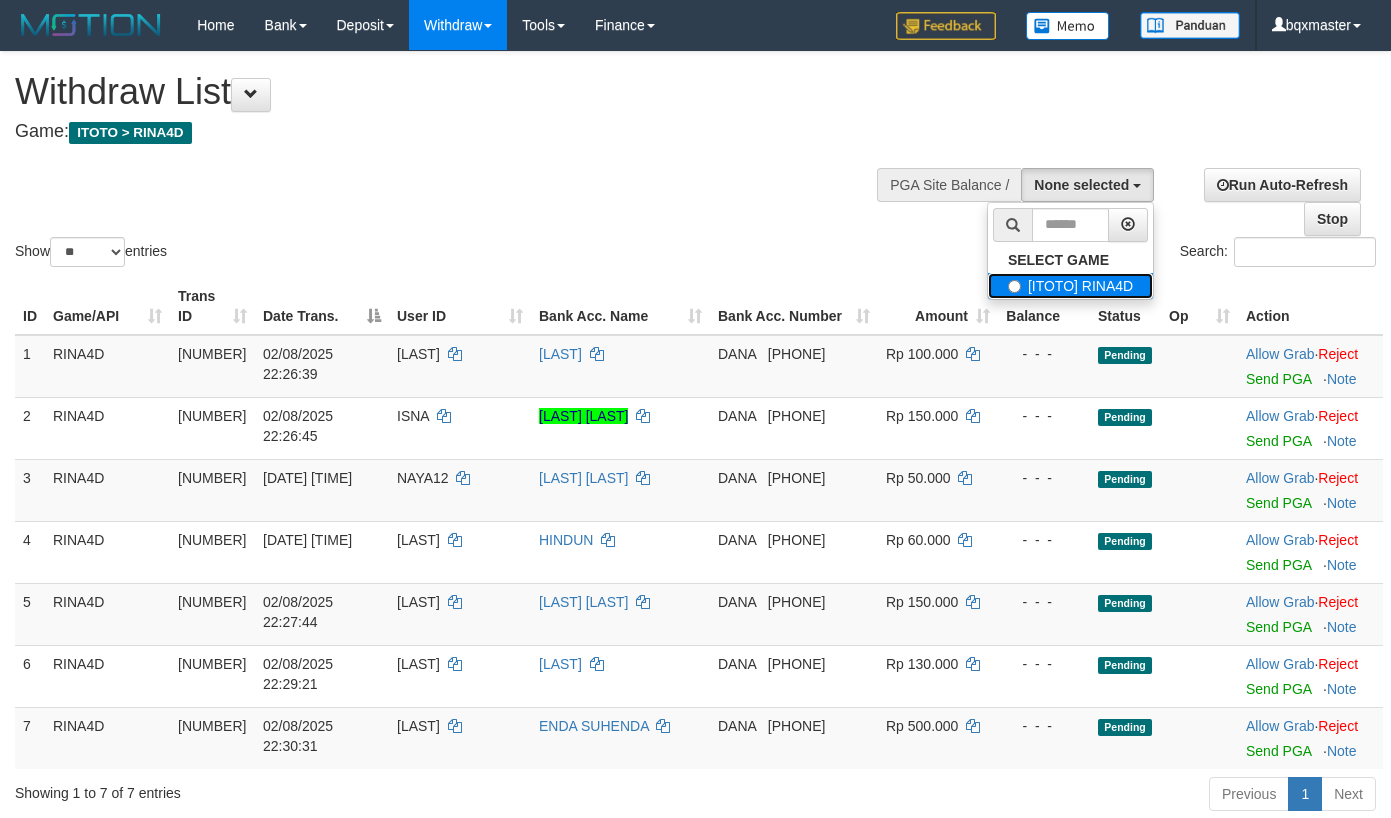 click on "[ITOTO] RINA4D" at bounding box center (1070, 286) 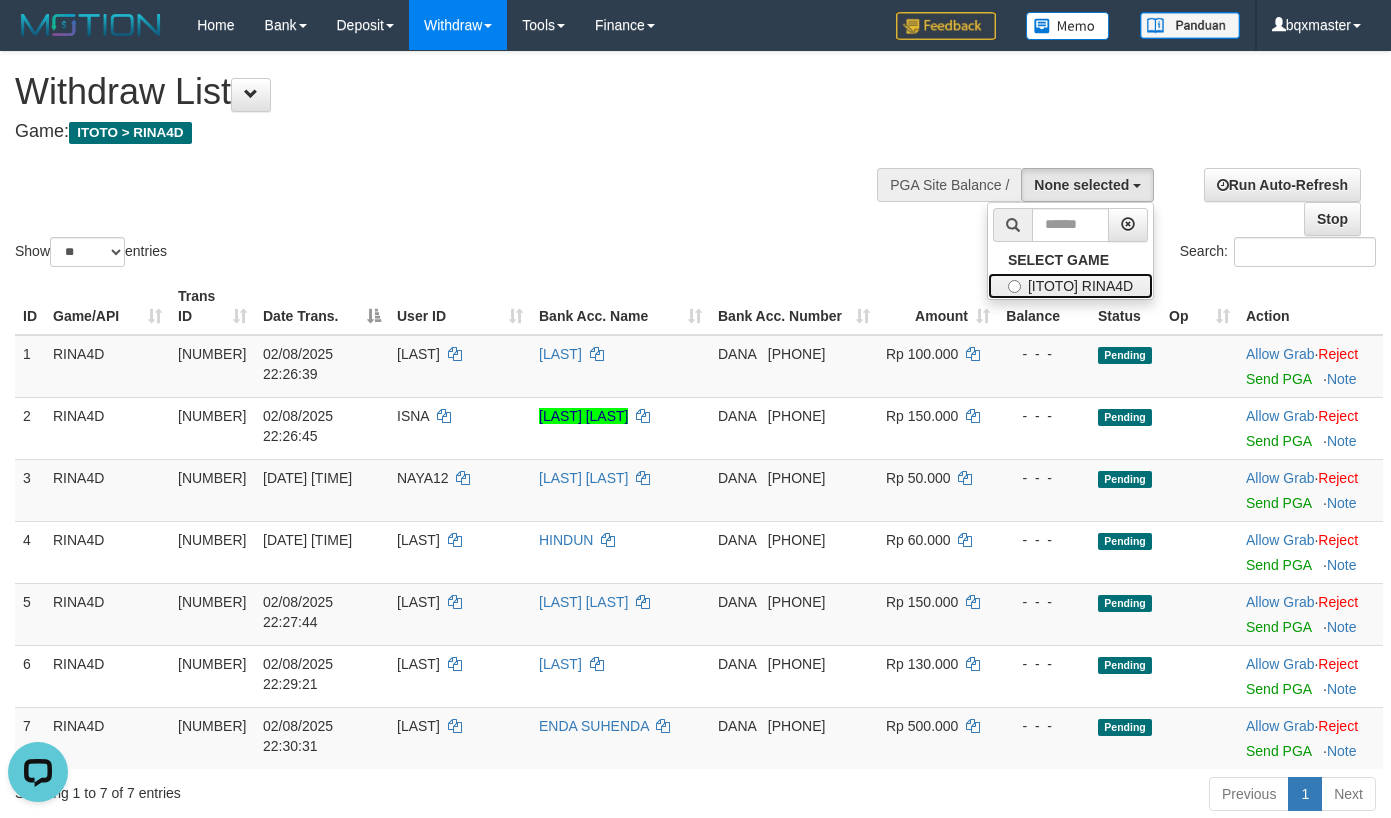 scroll, scrollTop: 0, scrollLeft: 0, axis: both 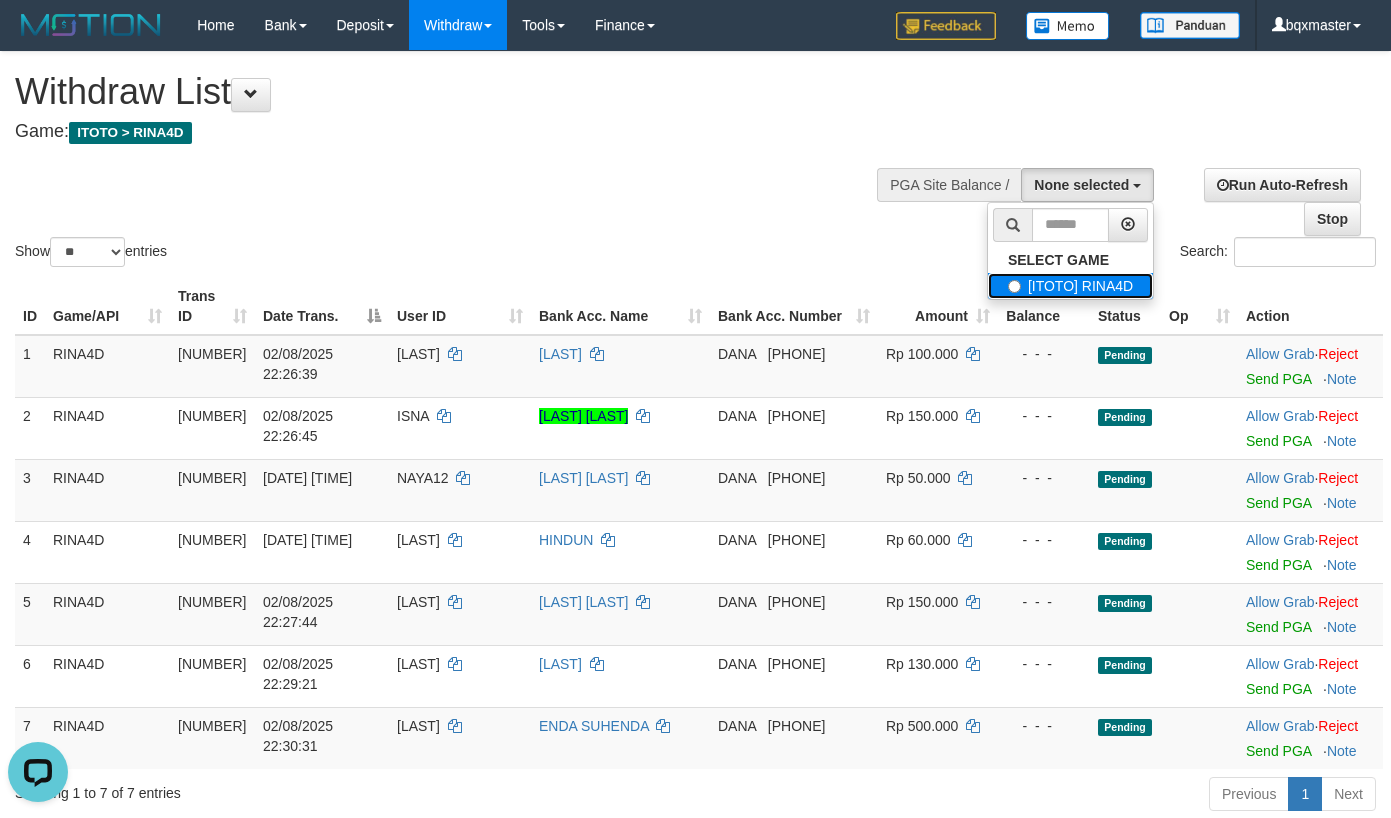 click on "[ITOTO] RINA4D" at bounding box center [1070, 286] 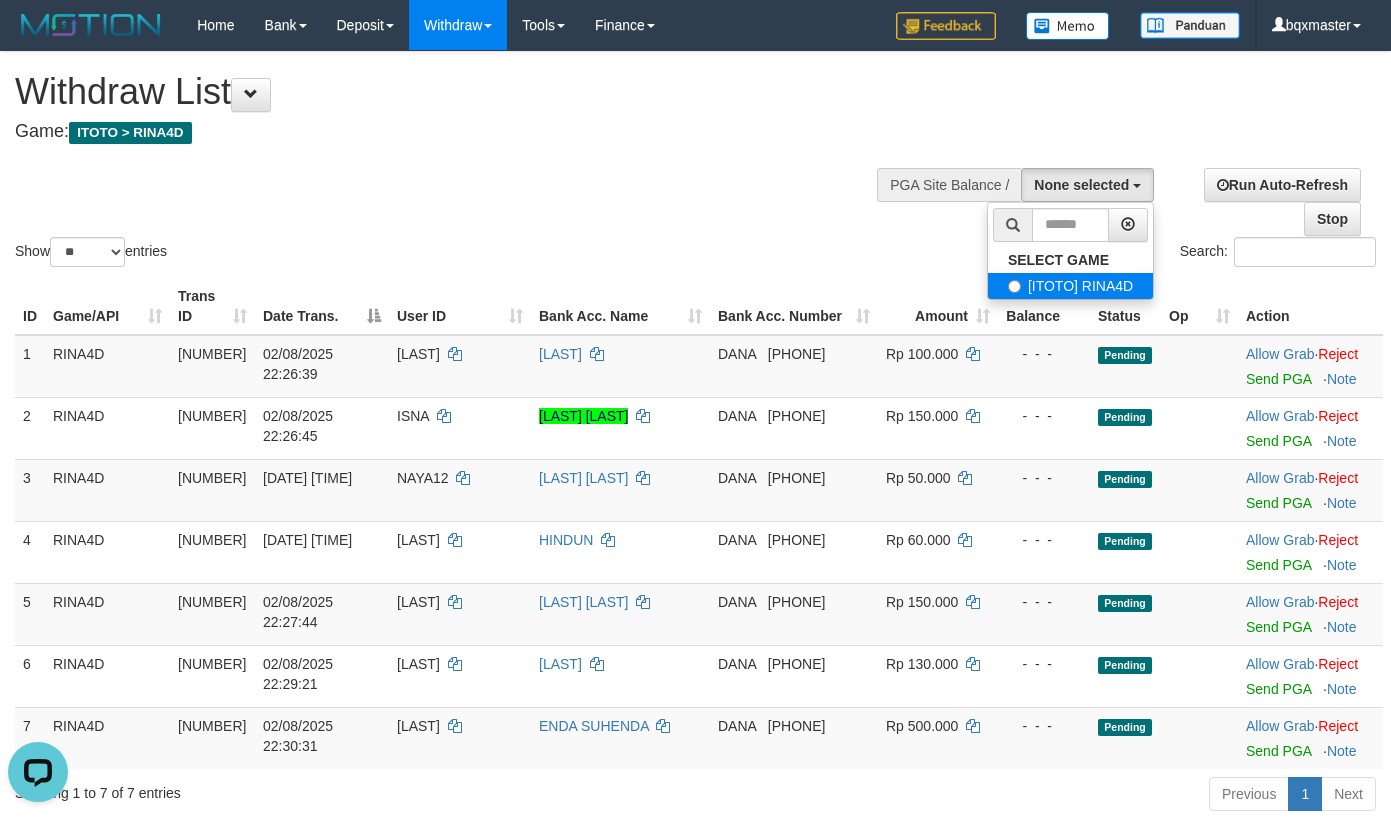 select on "****" 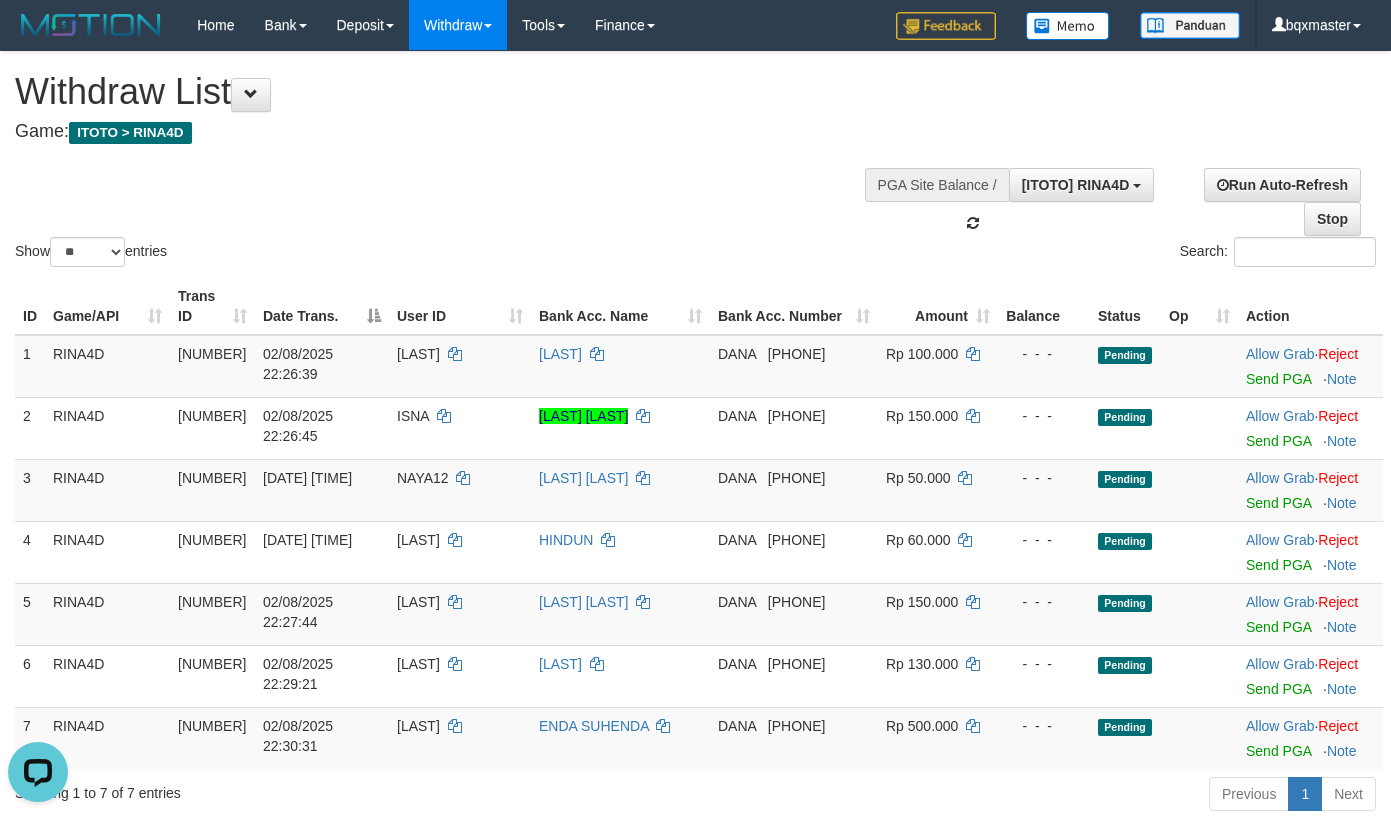 scroll, scrollTop: 18, scrollLeft: 0, axis: vertical 